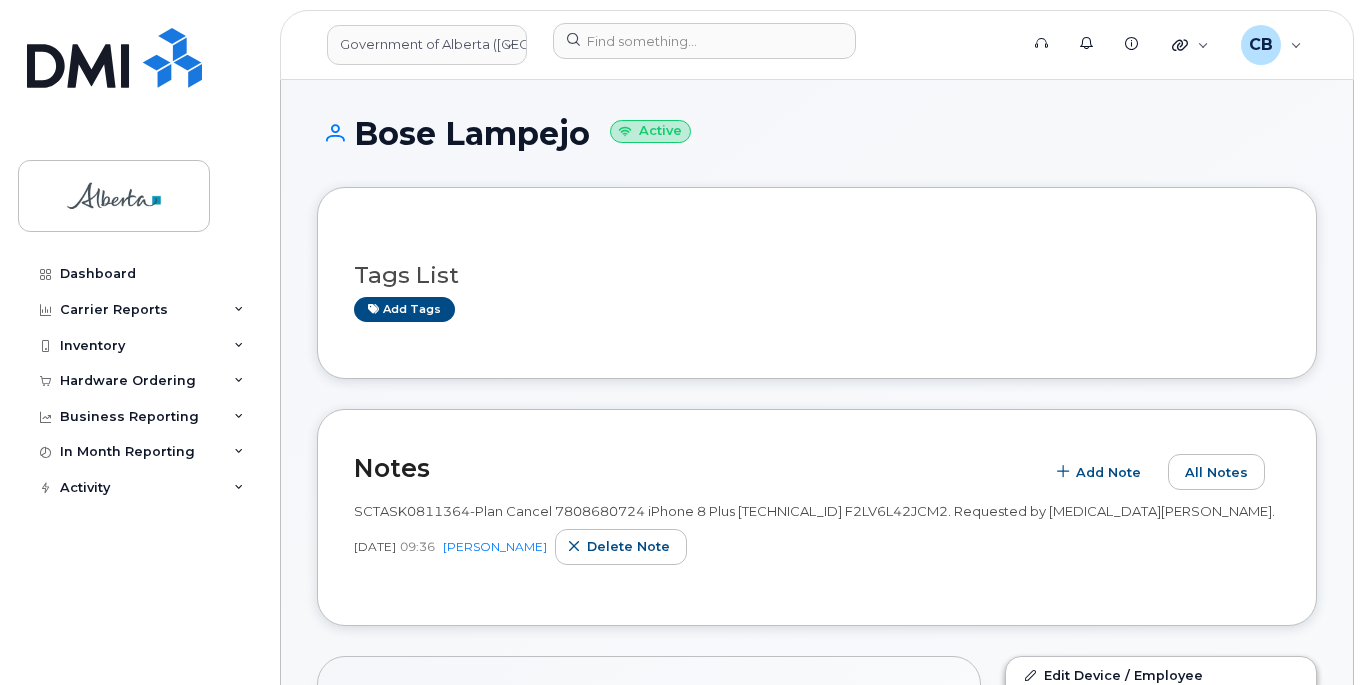 scroll, scrollTop: 200, scrollLeft: 0, axis: vertical 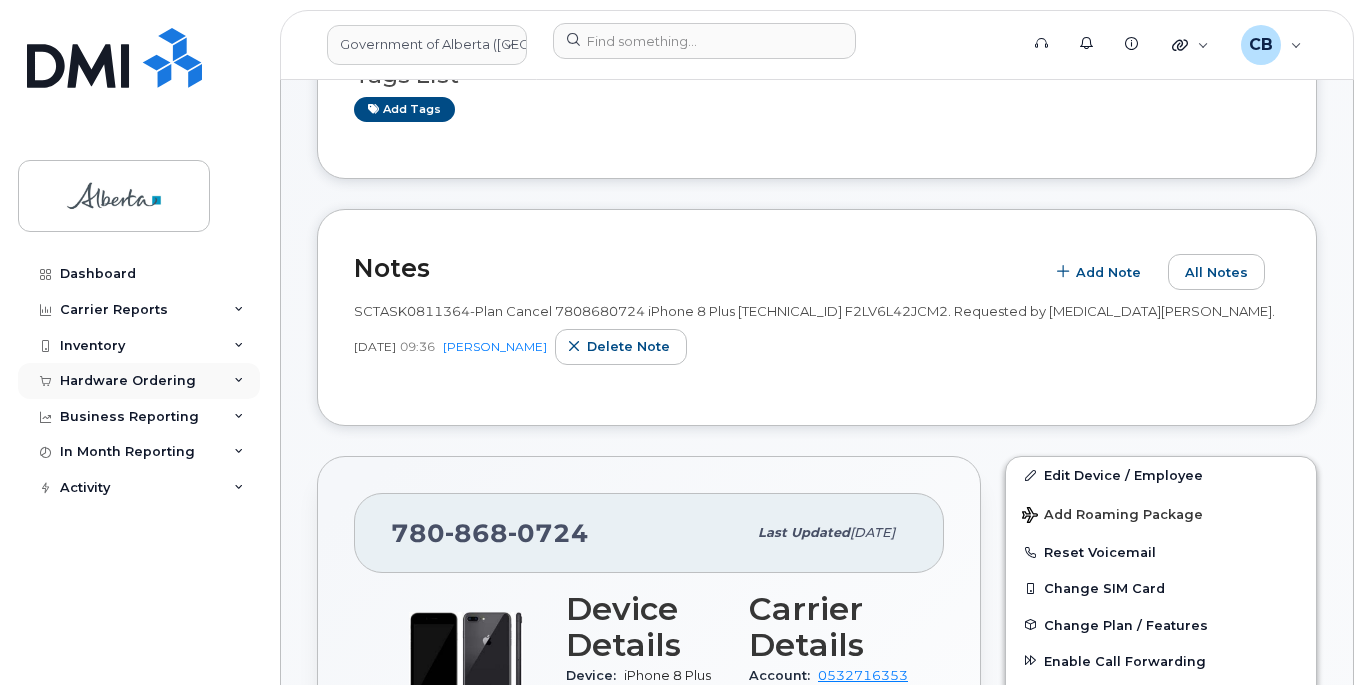 click on "Hardware Ordering" at bounding box center [128, 381] 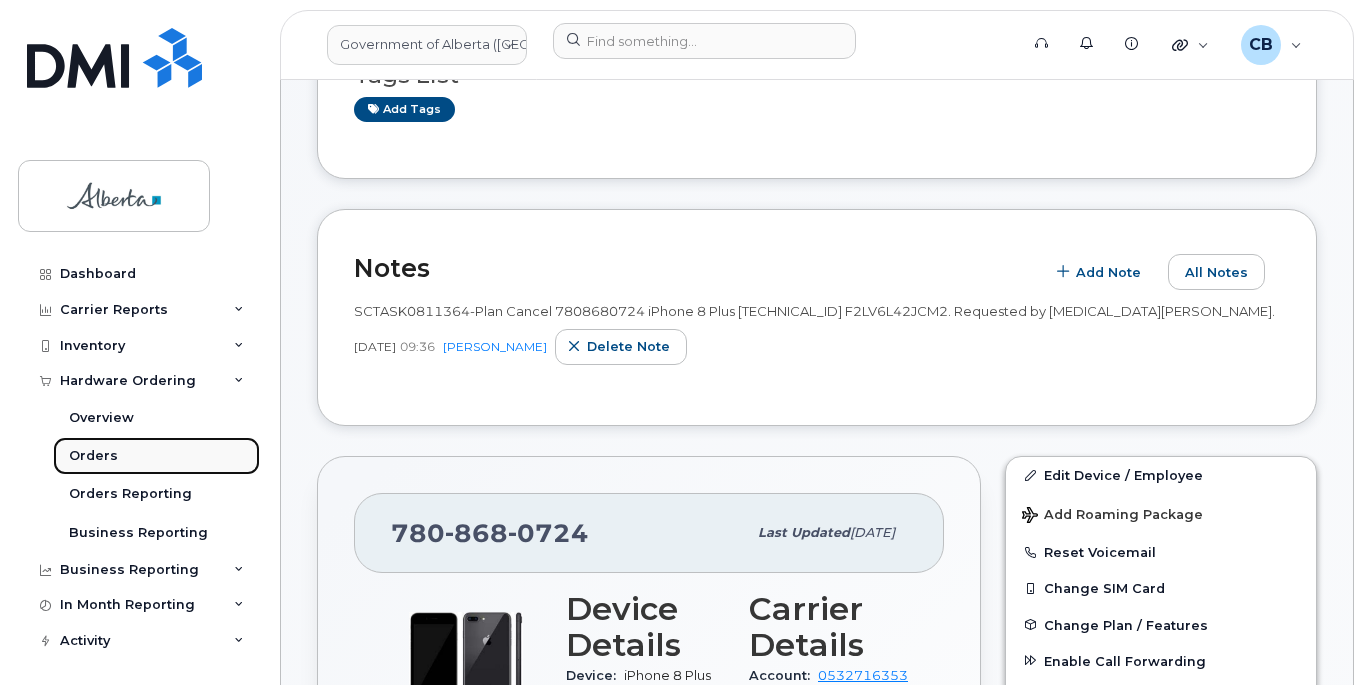 click on "Orders" at bounding box center (93, 456) 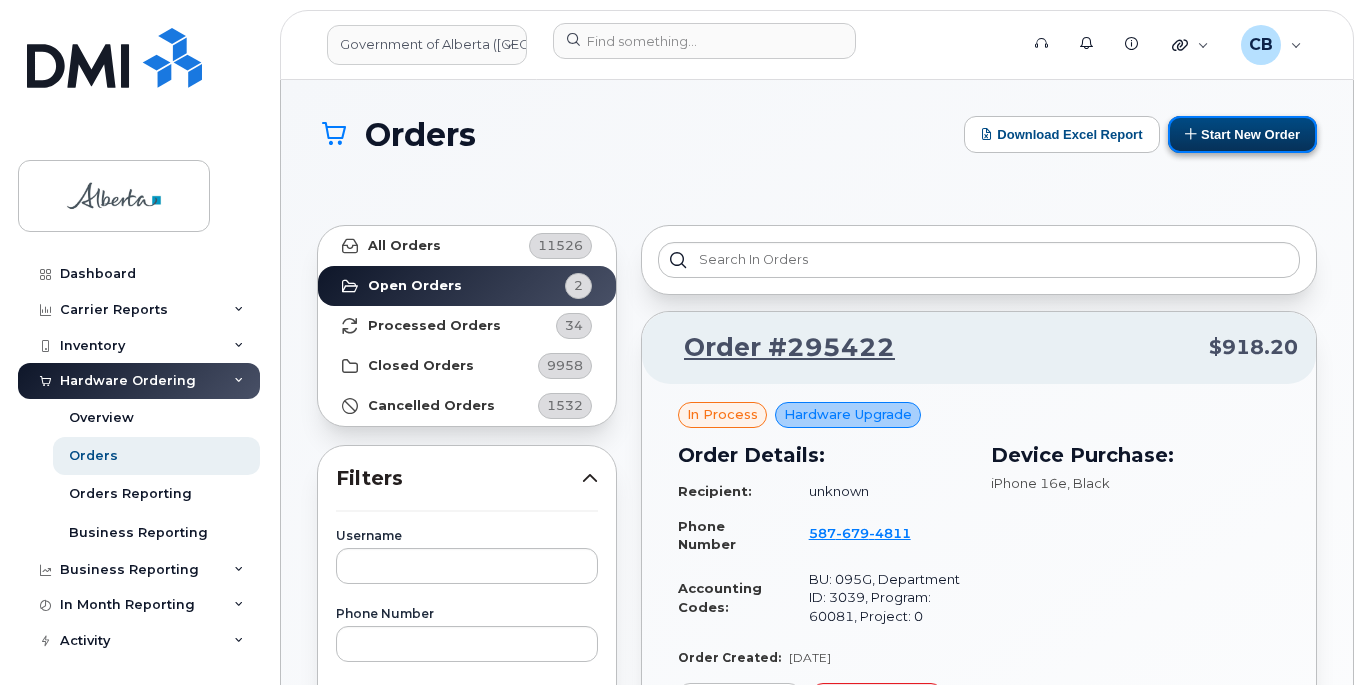 click on "Start New Order" at bounding box center [1242, 134] 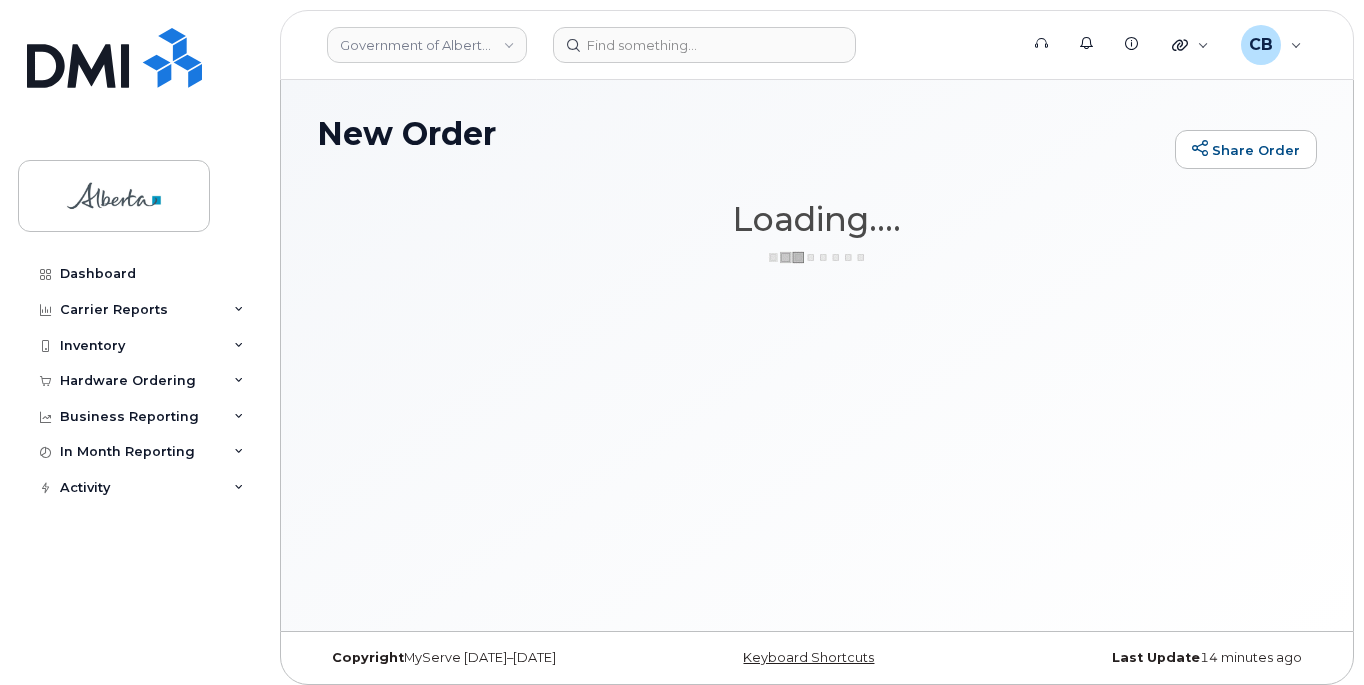 scroll, scrollTop: 0, scrollLeft: 0, axis: both 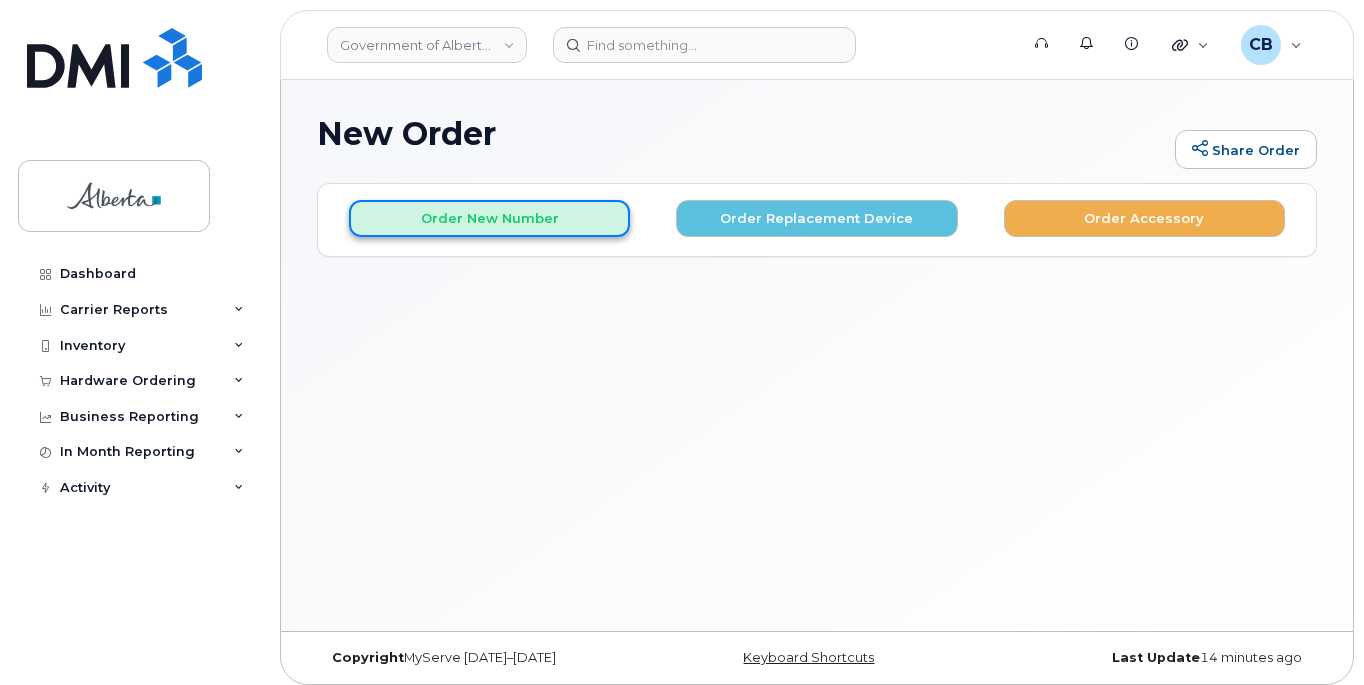 click on "Order New Number" at bounding box center (489, 218) 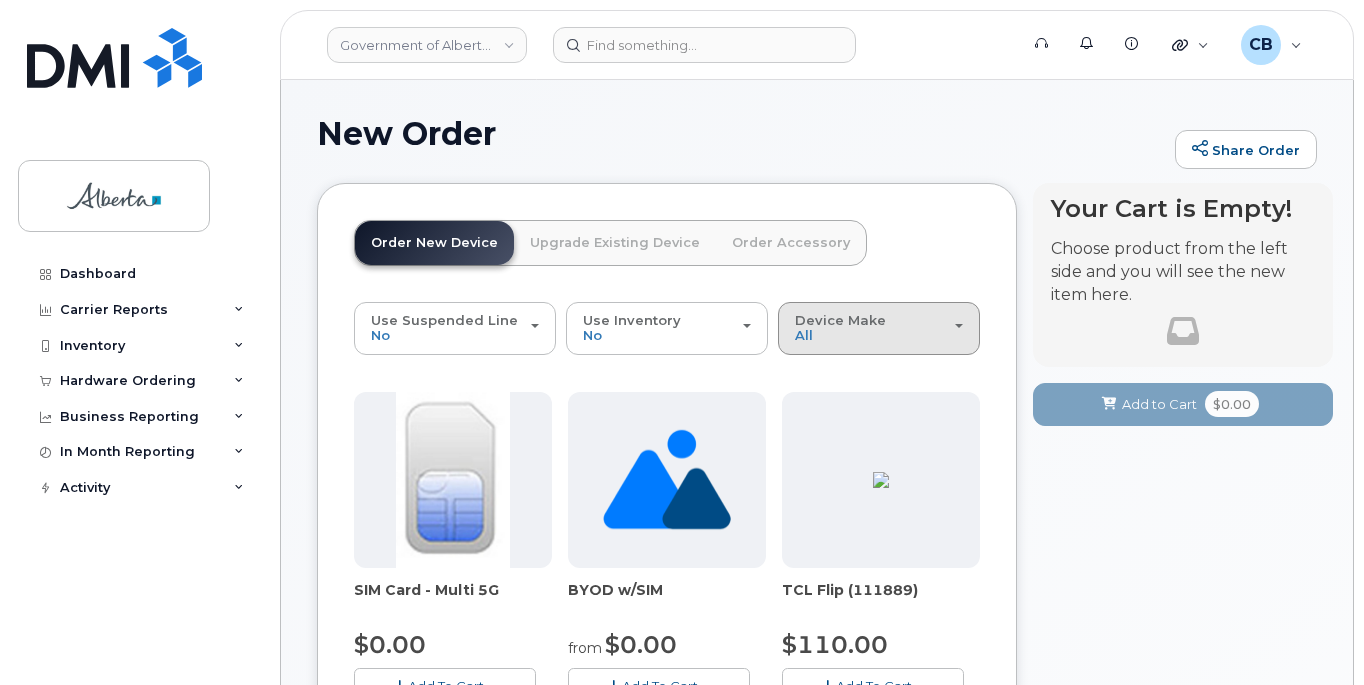 click on "Device Make
All
Aircard
Android
Cell Phone
HUB
iPhone
Unknown" at bounding box center (879, 328) 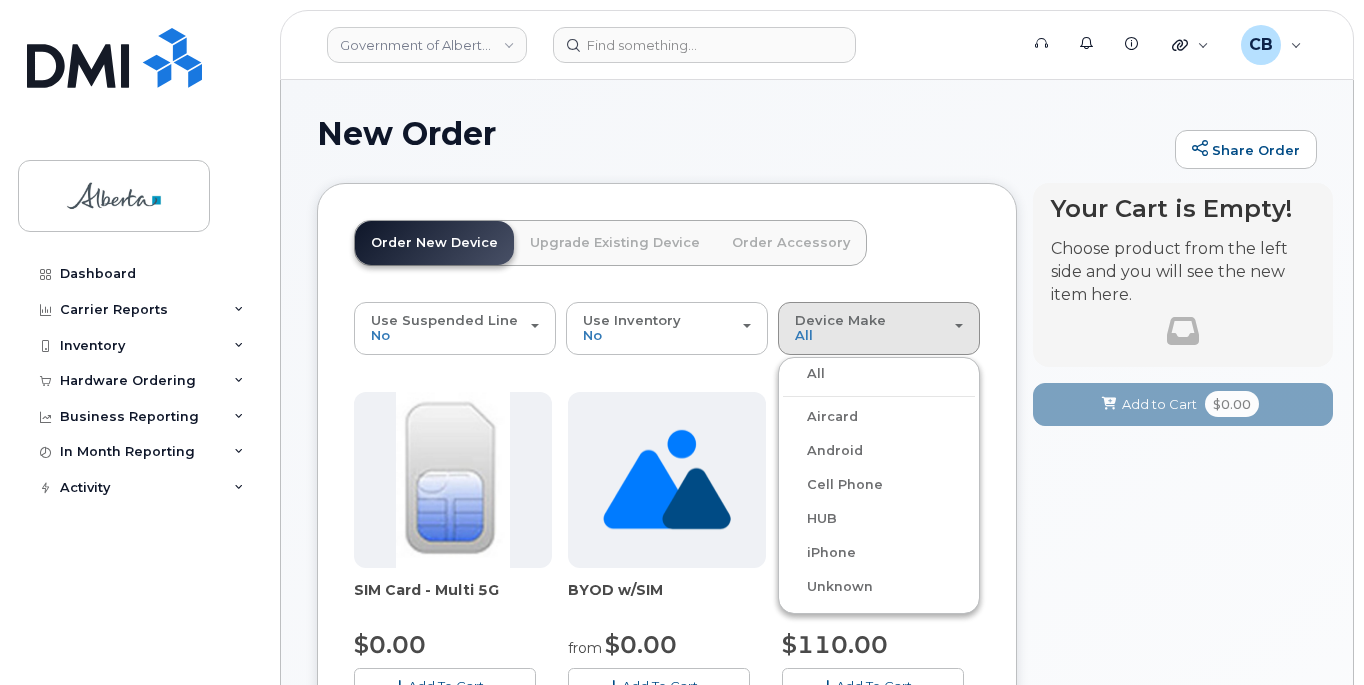 click on "Android" at bounding box center (823, 451) 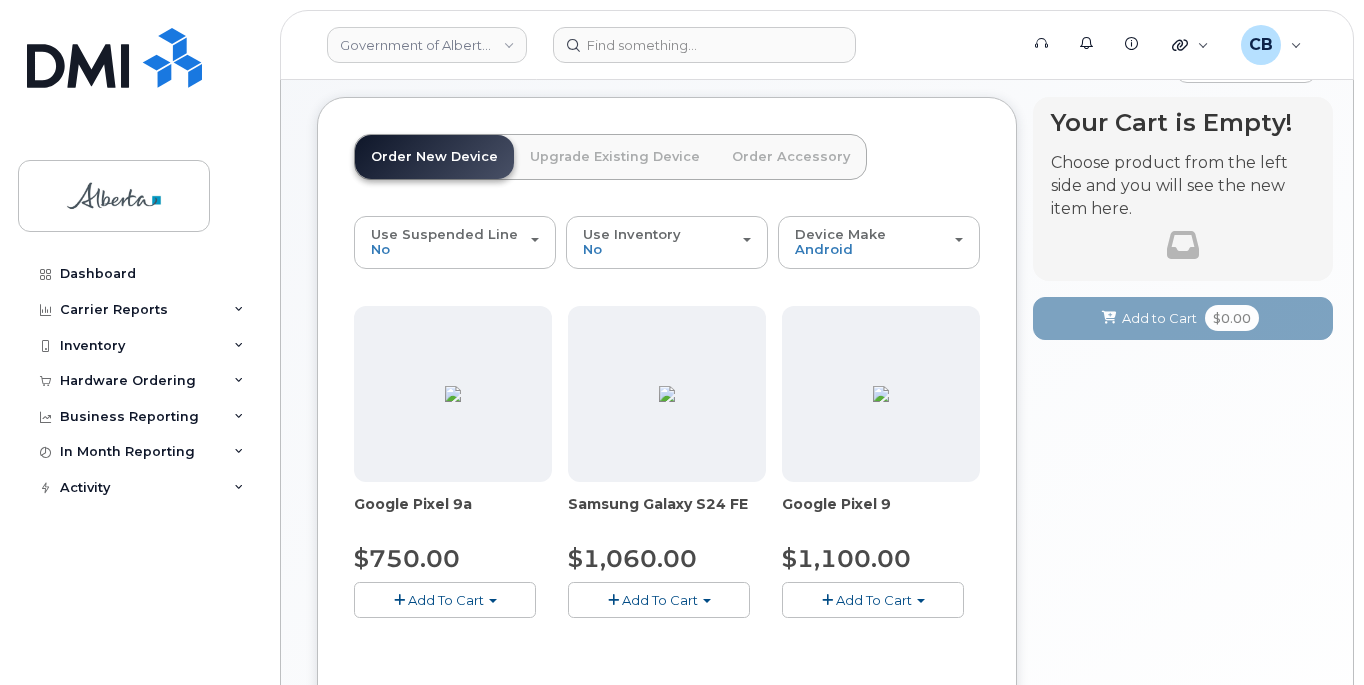 scroll, scrollTop: 200, scrollLeft: 0, axis: vertical 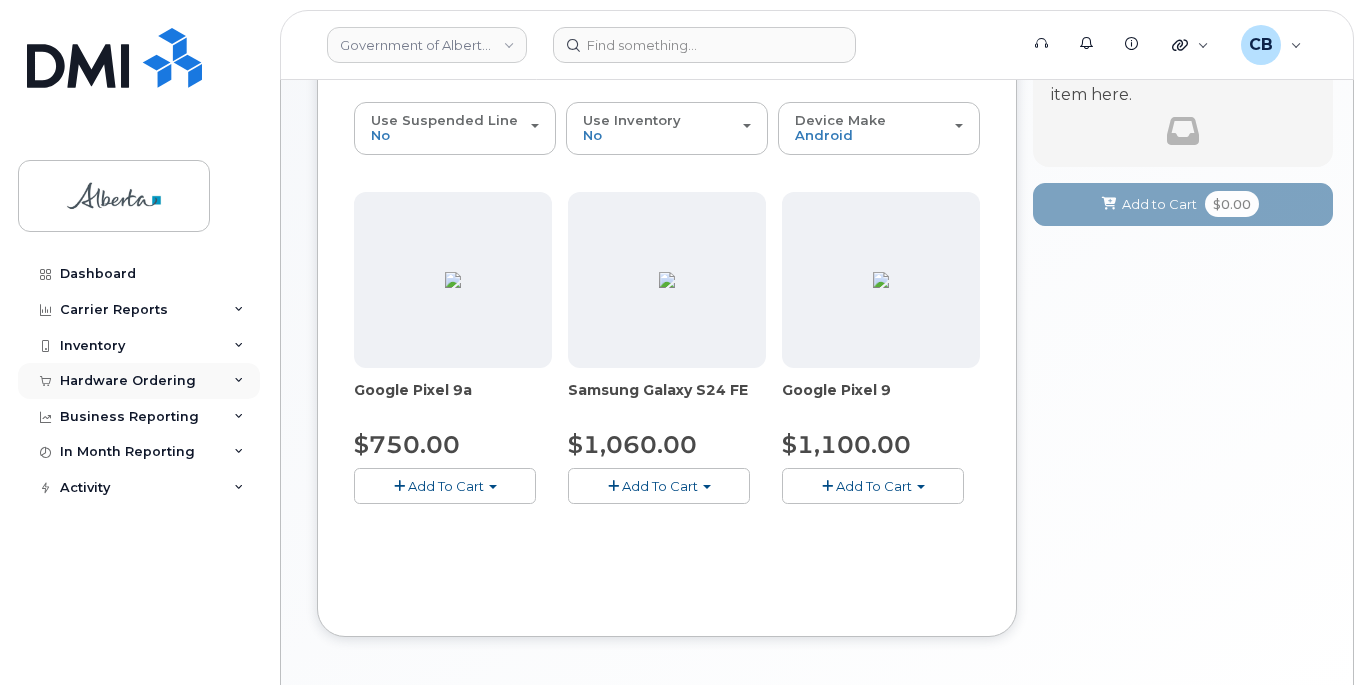 drag, startPoint x: 100, startPoint y: 378, endPoint x: 100, endPoint y: 390, distance: 12 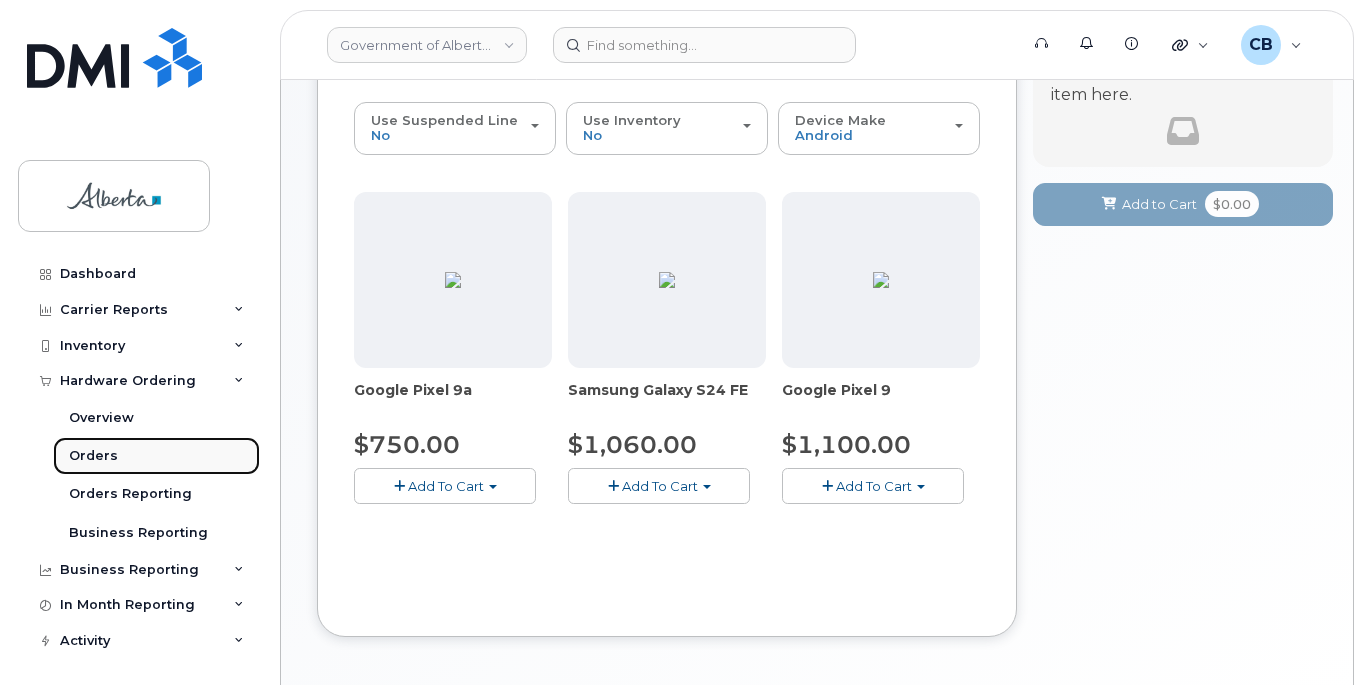 click on "Orders" at bounding box center (93, 456) 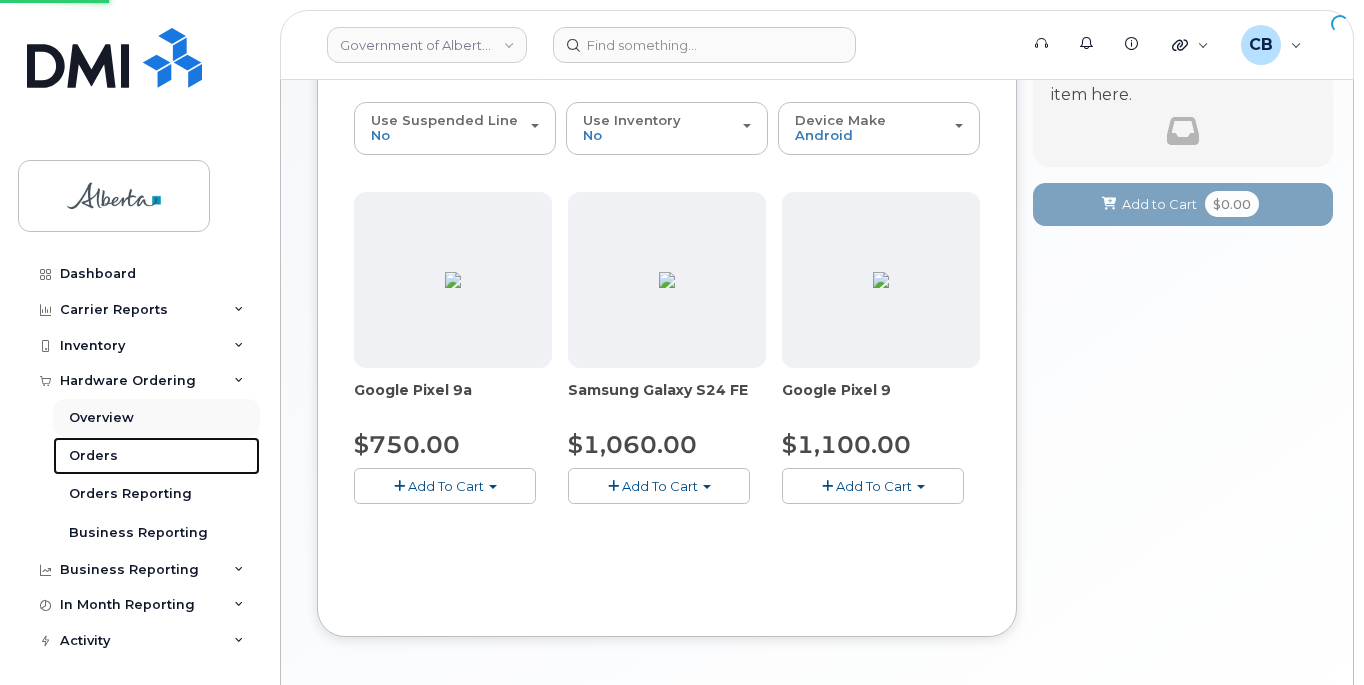scroll, scrollTop: 0, scrollLeft: 0, axis: both 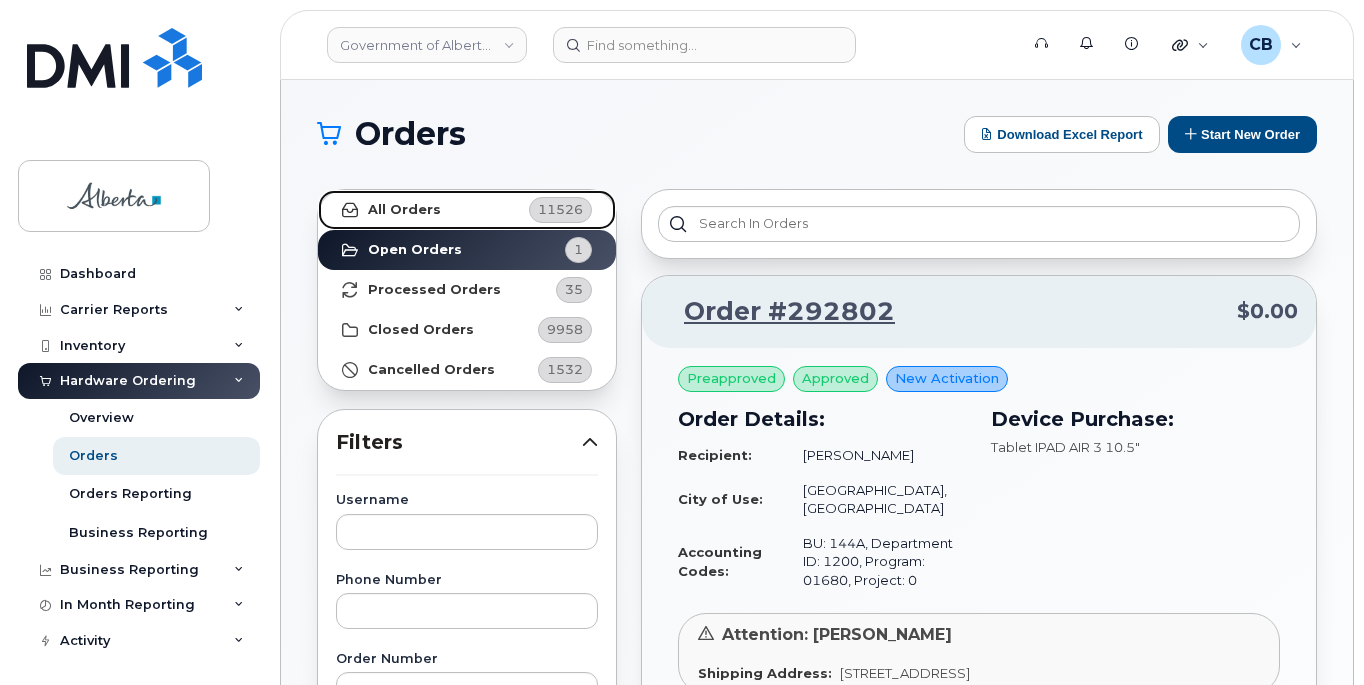 click on "All Orders" at bounding box center [404, 210] 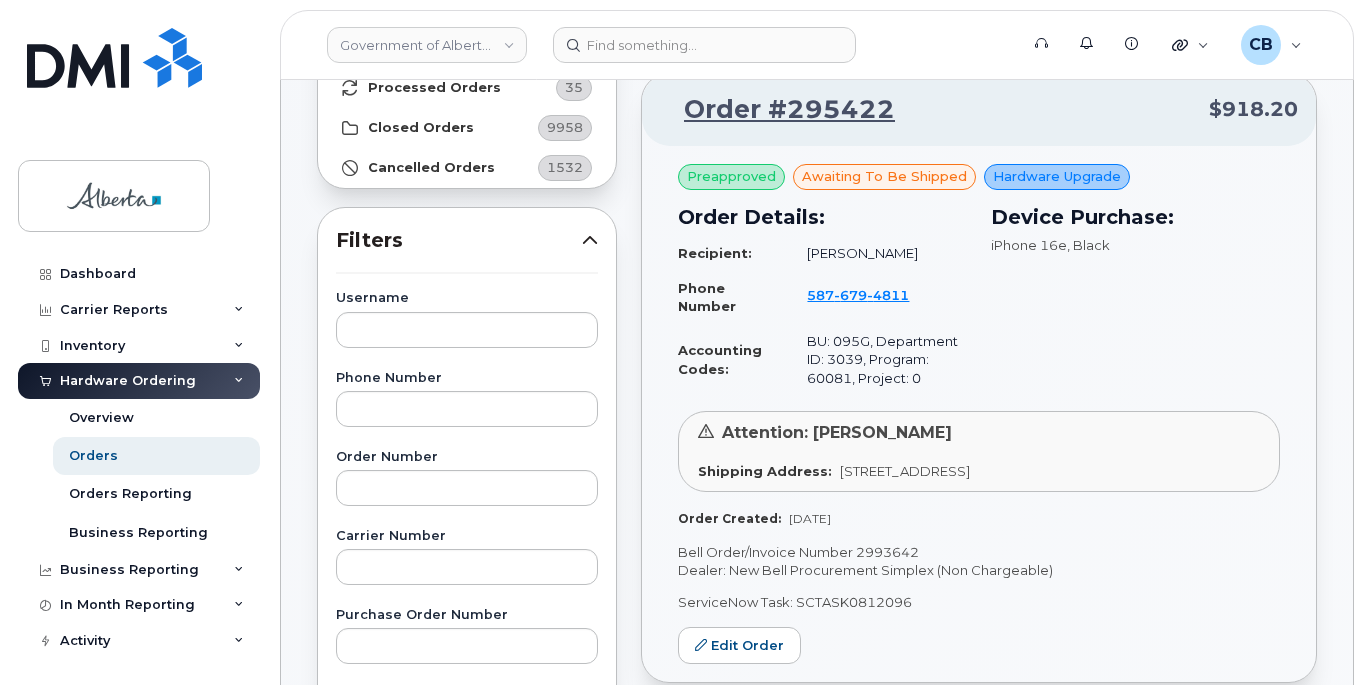 scroll, scrollTop: 400, scrollLeft: 0, axis: vertical 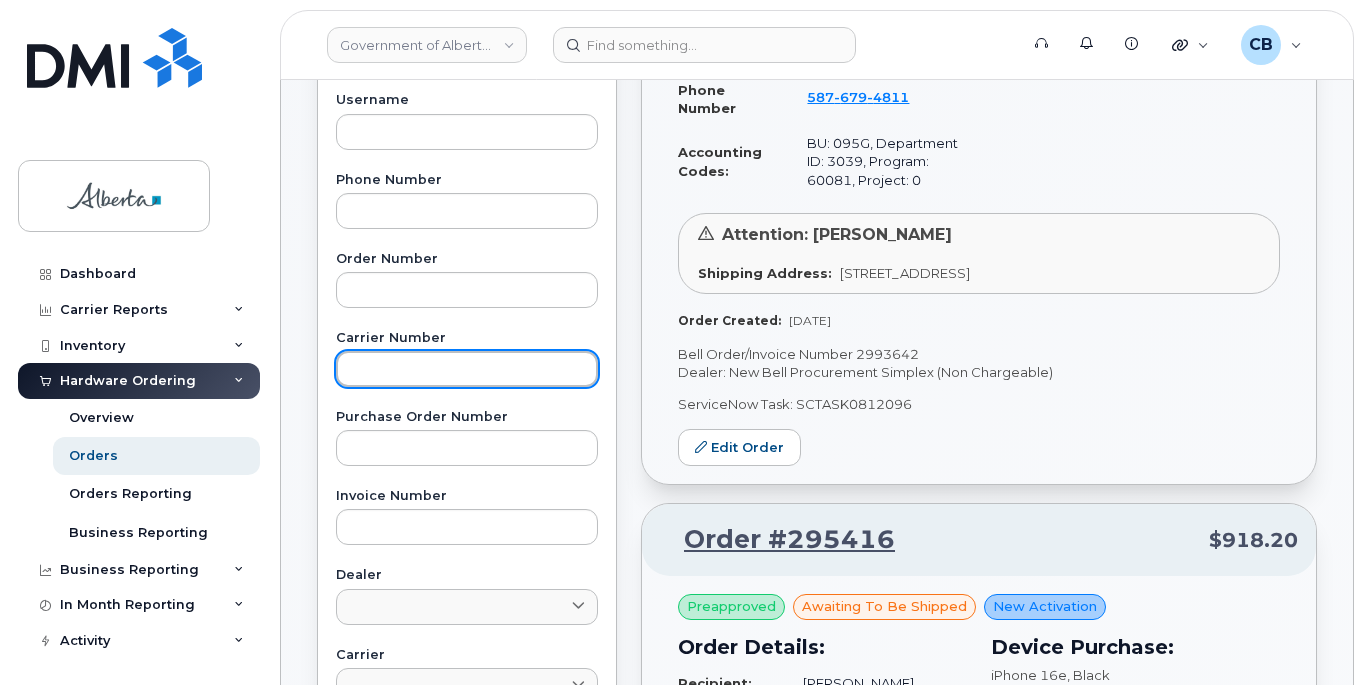 click at bounding box center (467, 369) 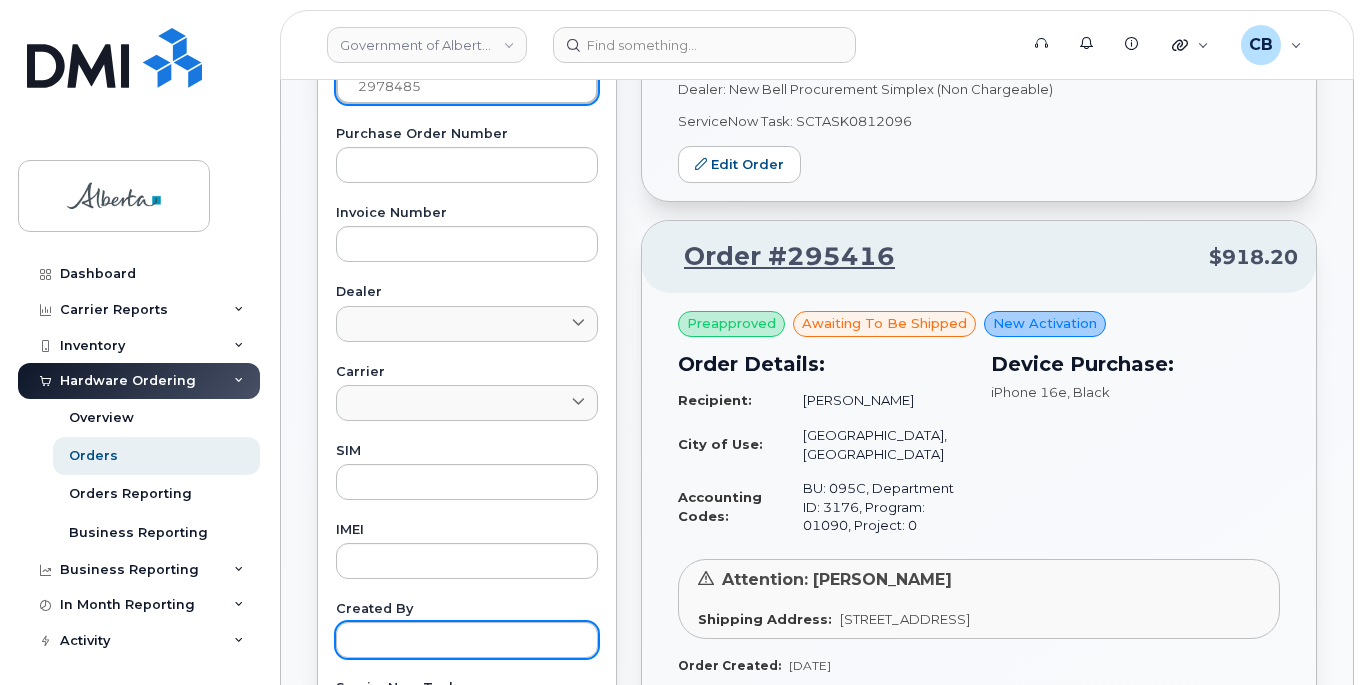 scroll, scrollTop: 900, scrollLeft: 0, axis: vertical 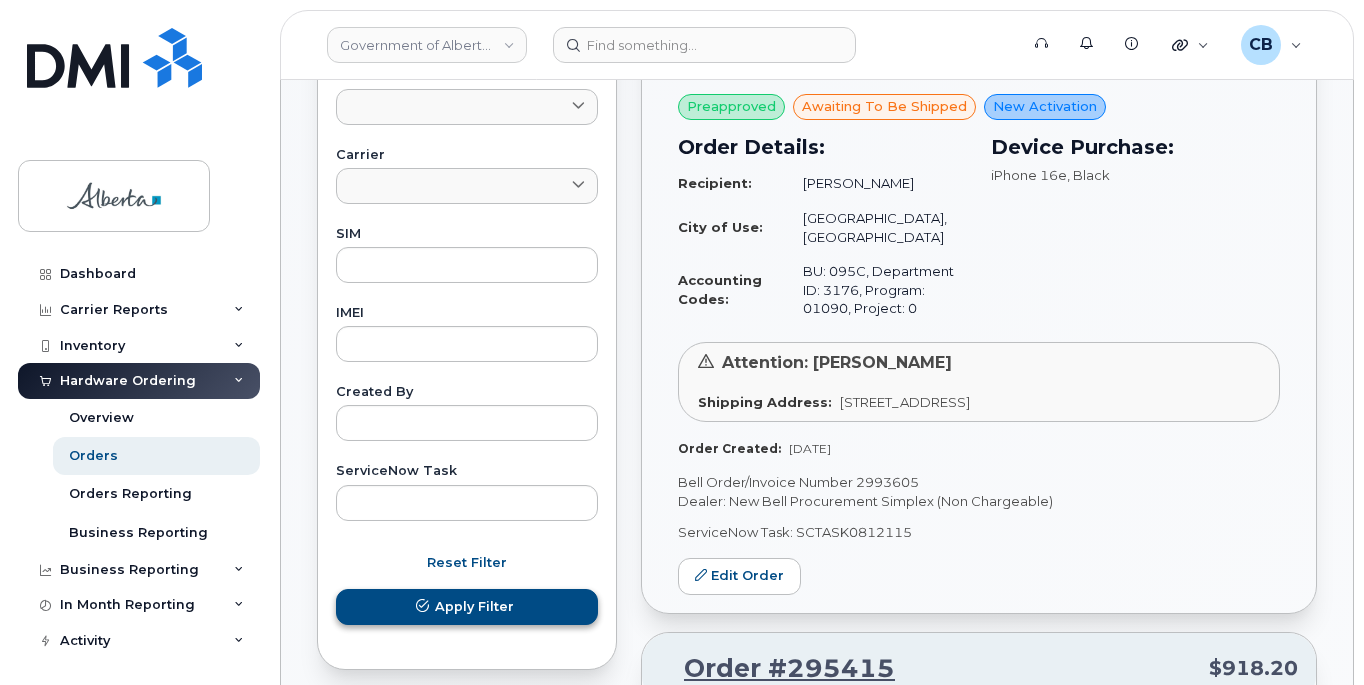 type on "2978485" 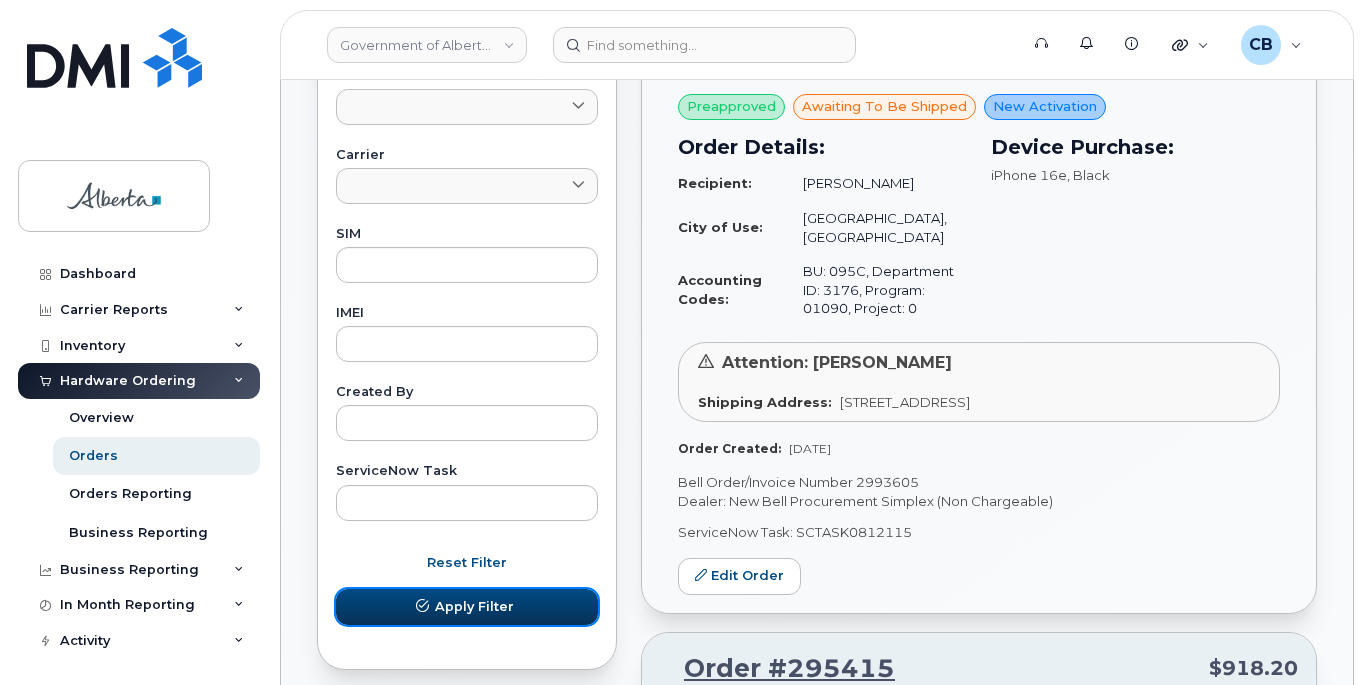 click on "Apply Filter" at bounding box center [474, 606] 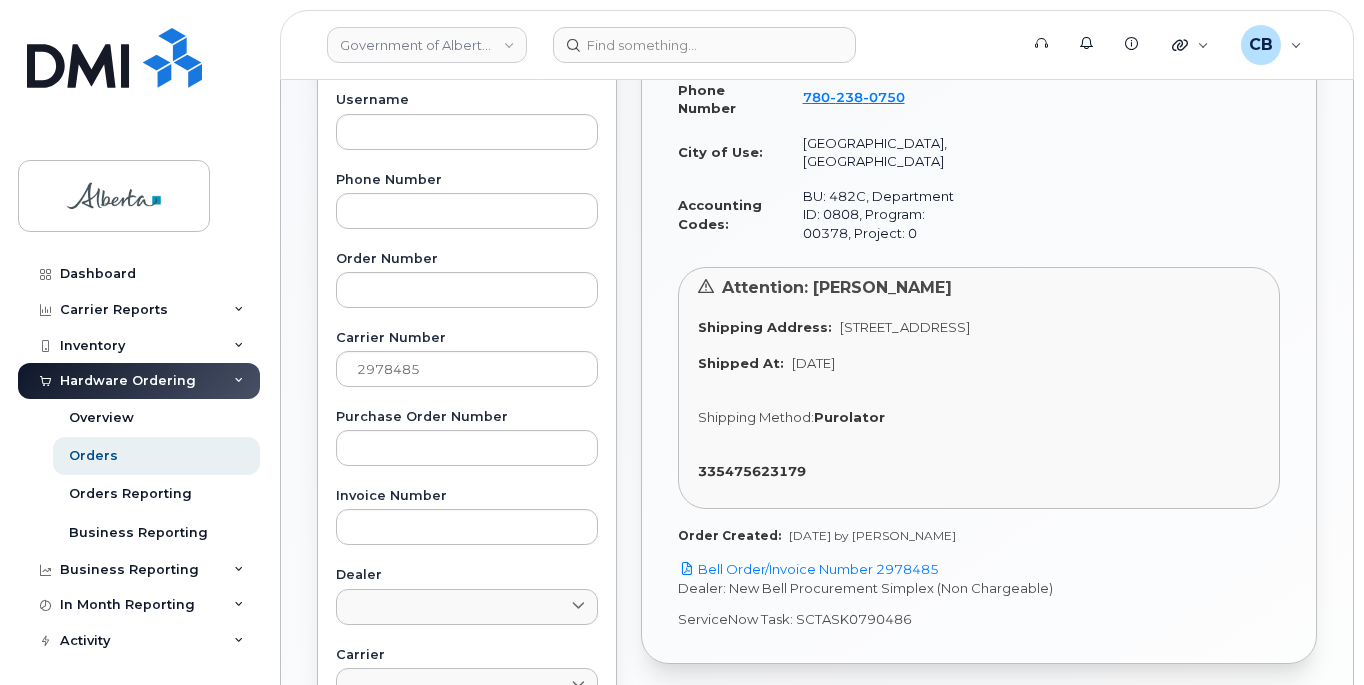 scroll, scrollTop: 300, scrollLeft: 0, axis: vertical 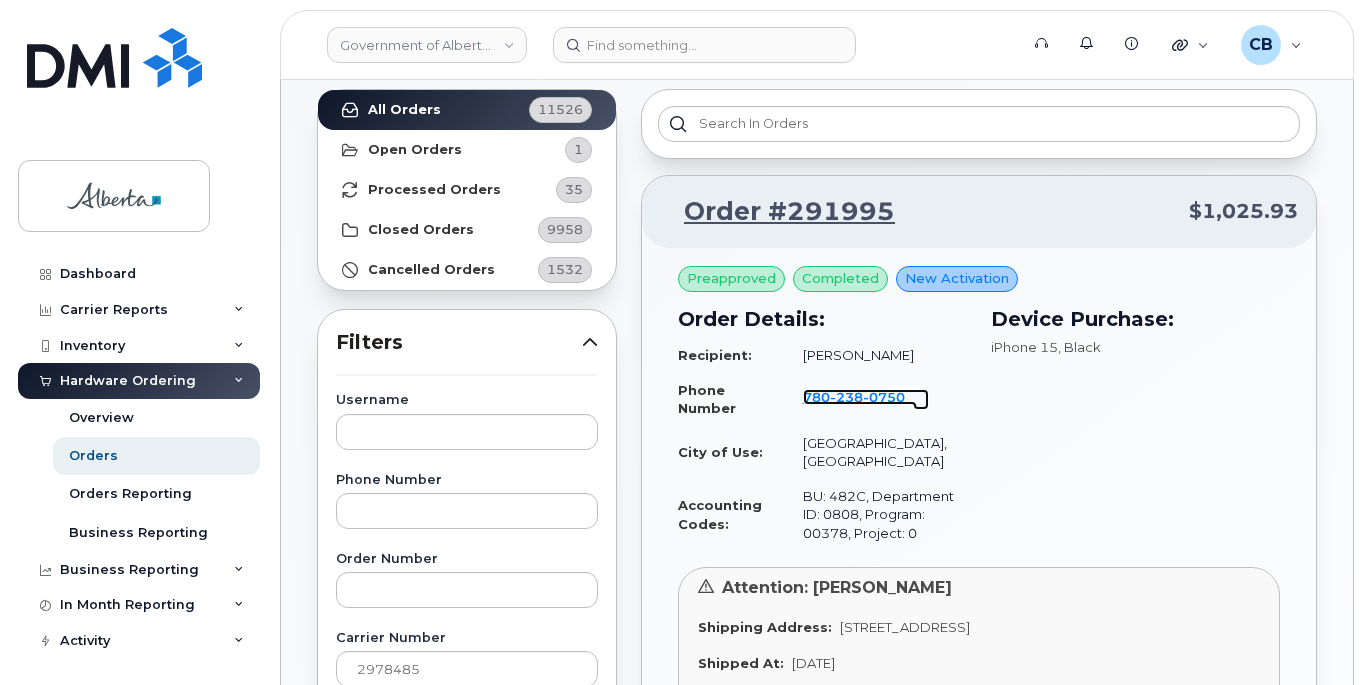 click on "238" 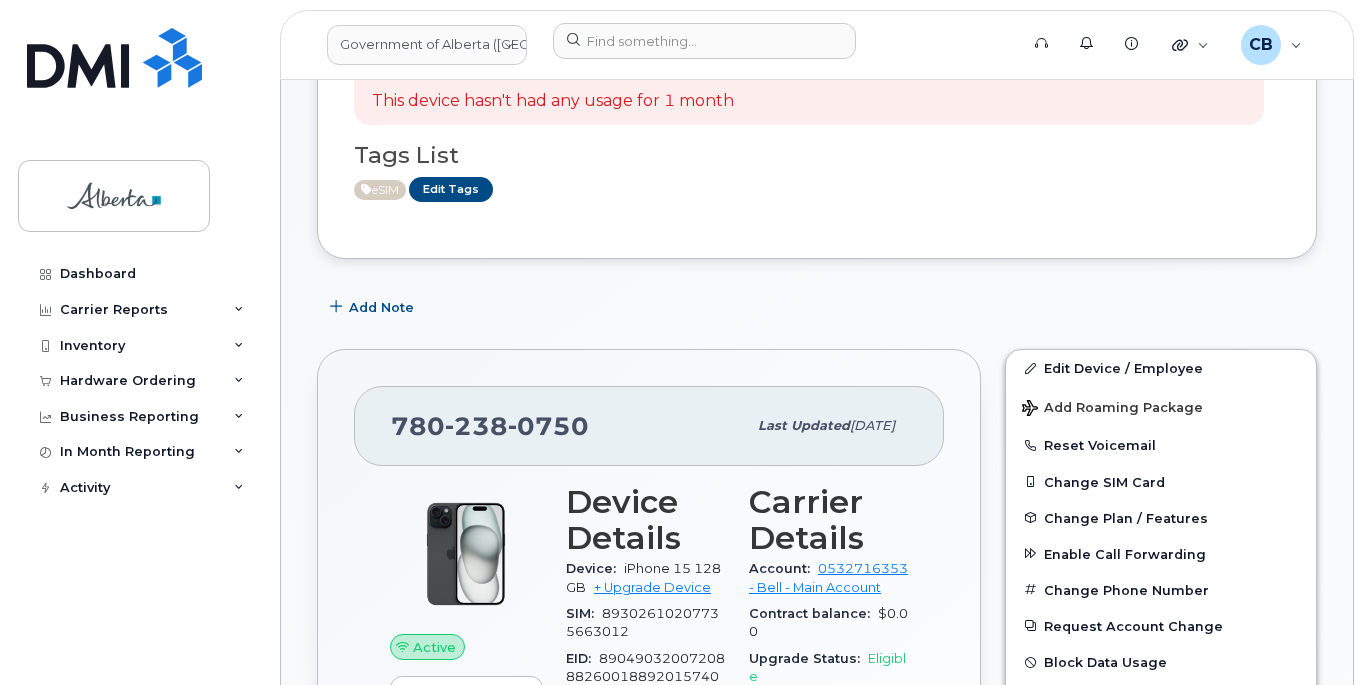 scroll, scrollTop: 400, scrollLeft: 0, axis: vertical 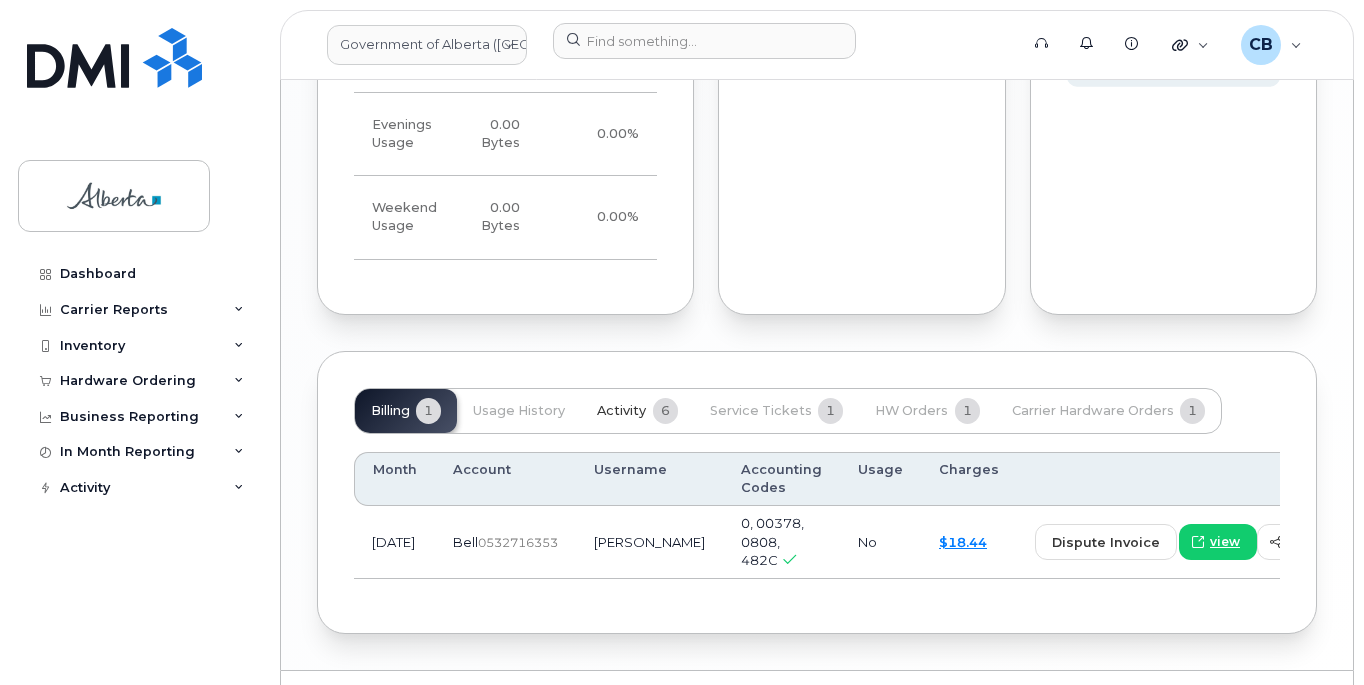 click on "Activity" at bounding box center (621, 411) 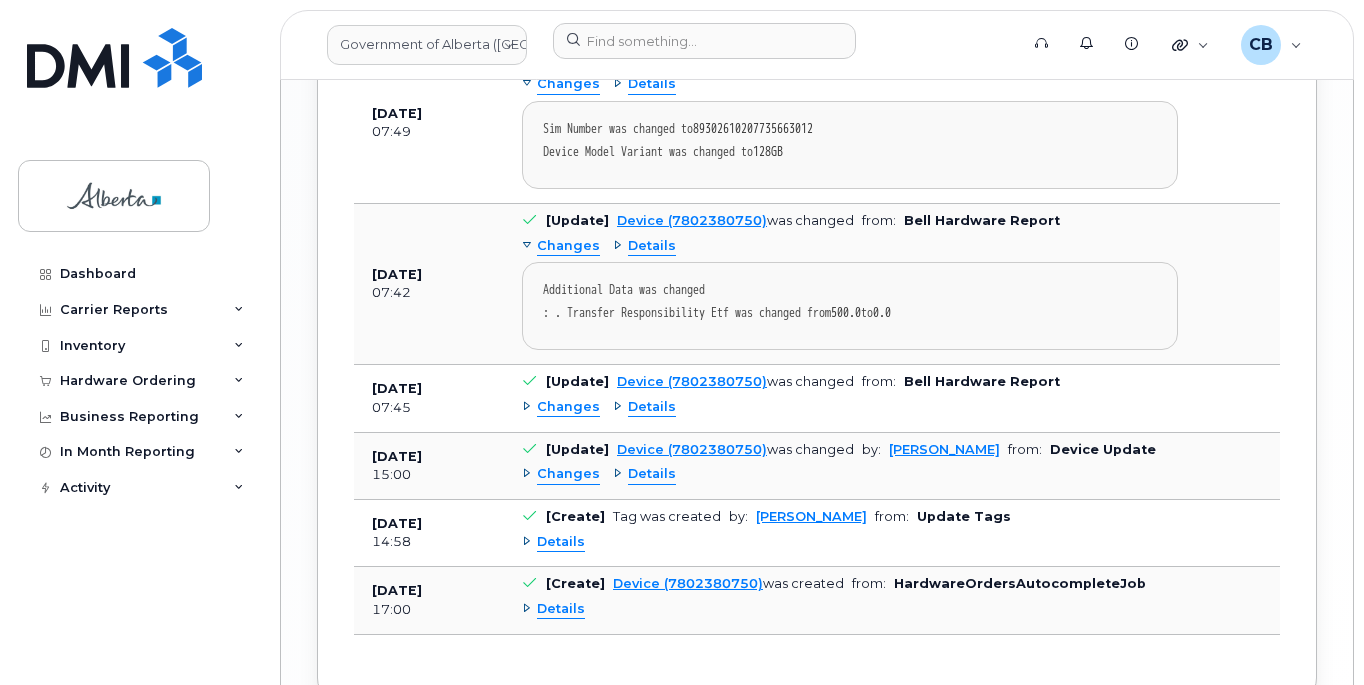 scroll, scrollTop: 2286, scrollLeft: 0, axis: vertical 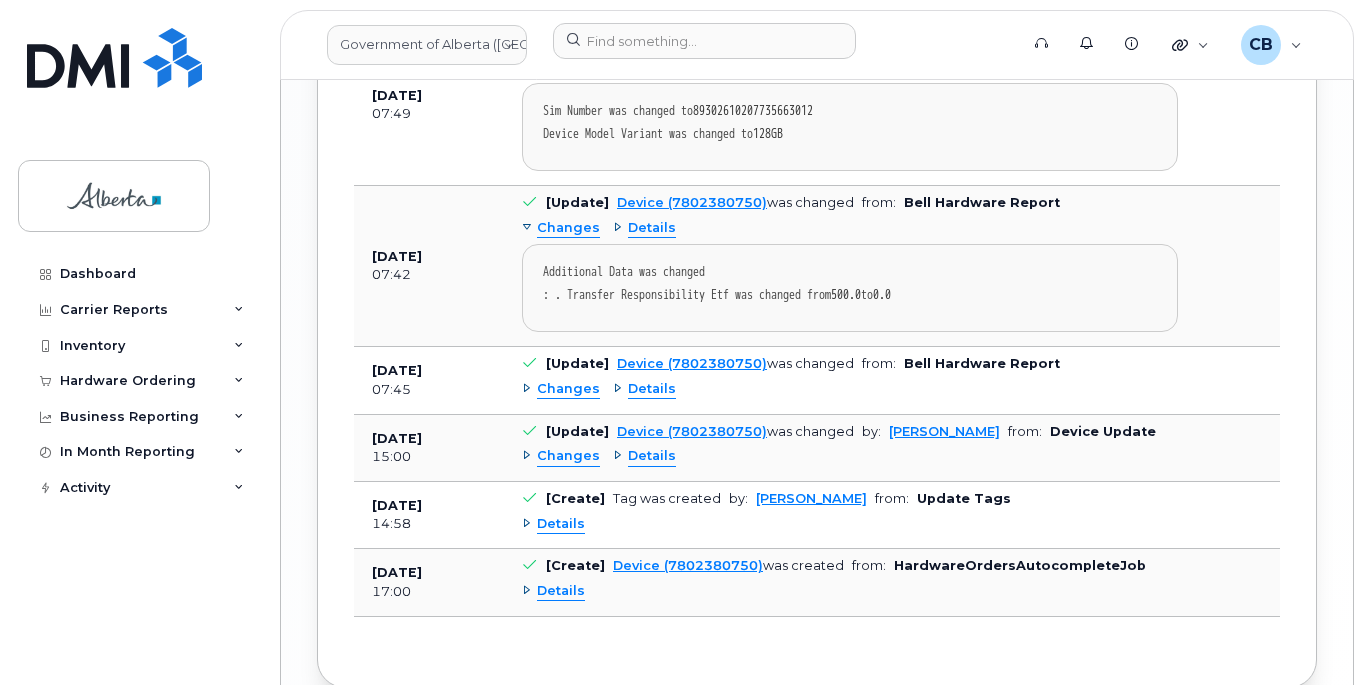 click on "Details" at bounding box center (561, 591) 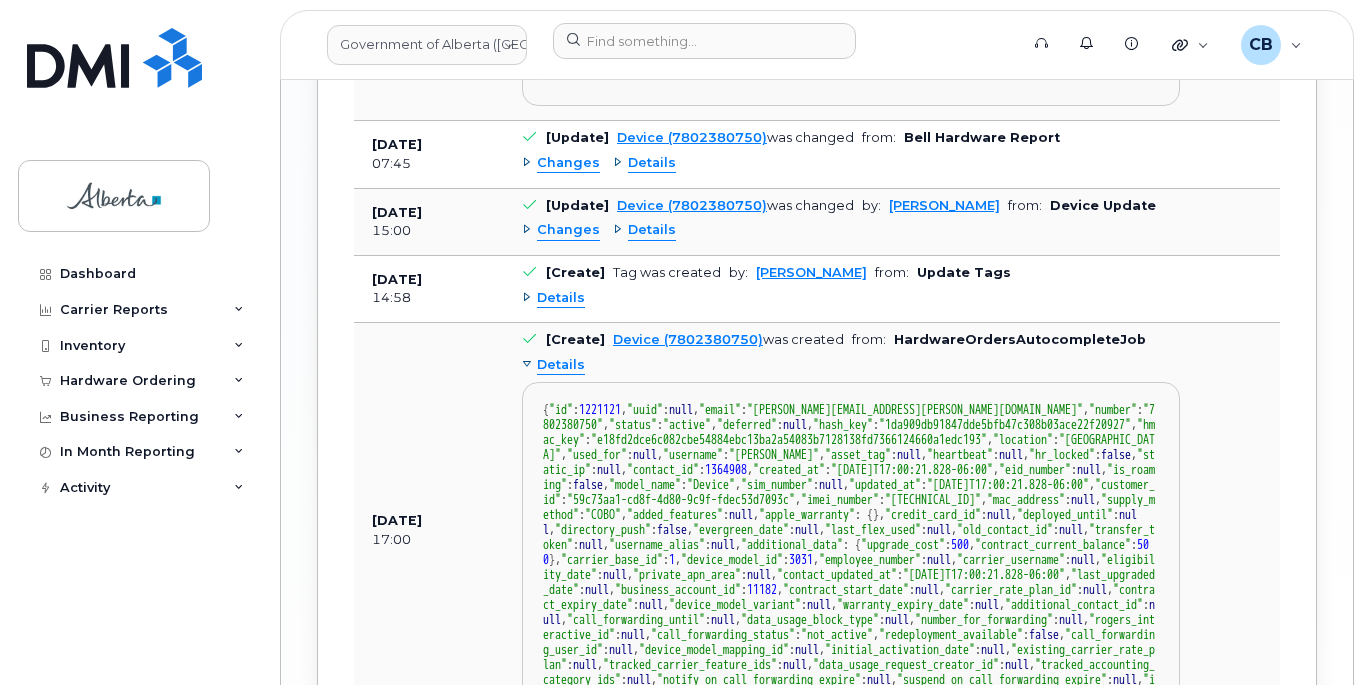 scroll, scrollTop: 2686, scrollLeft: 0, axis: vertical 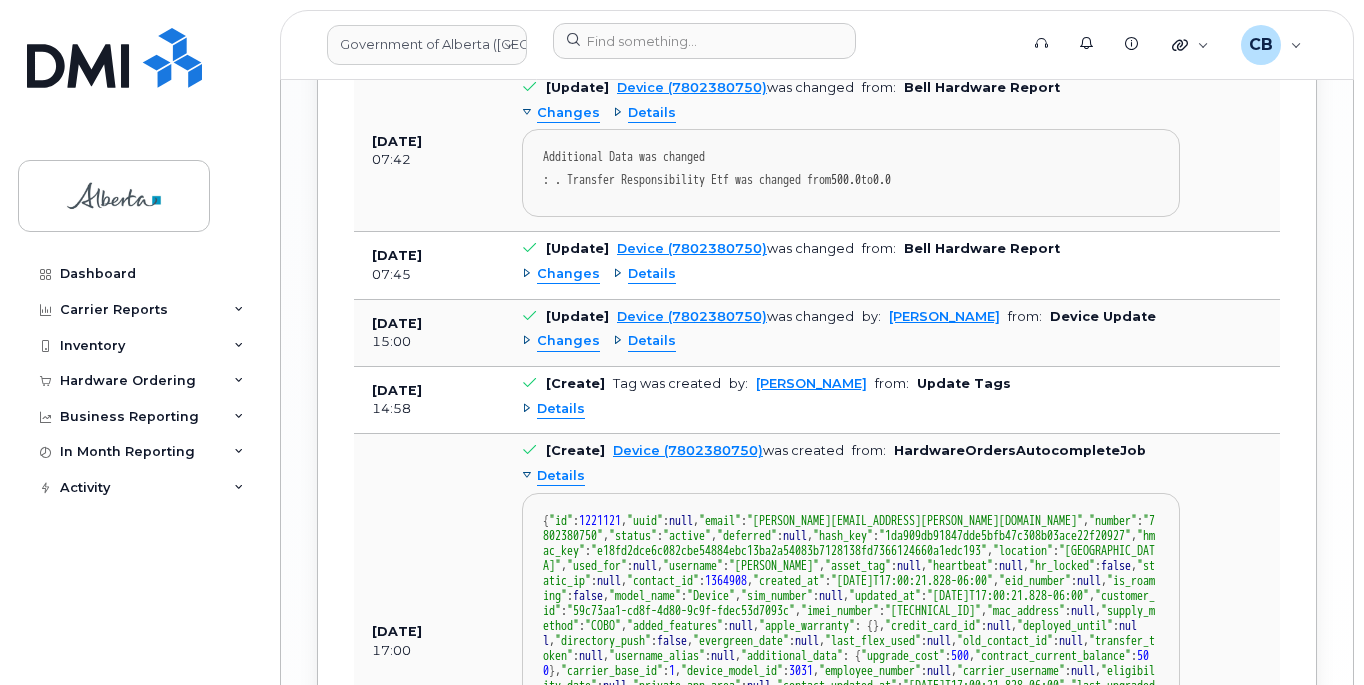 click on "Details" at bounding box center (553, 476) 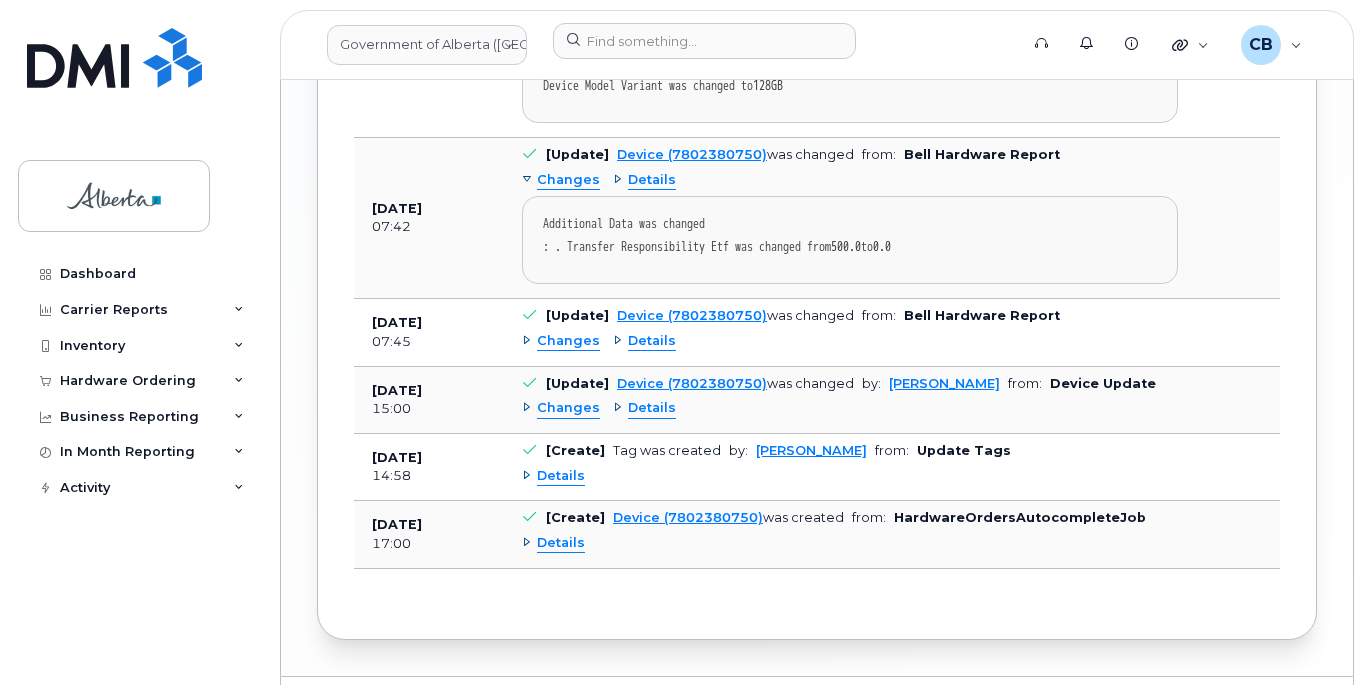 click on "Details" at bounding box center (561, 476) 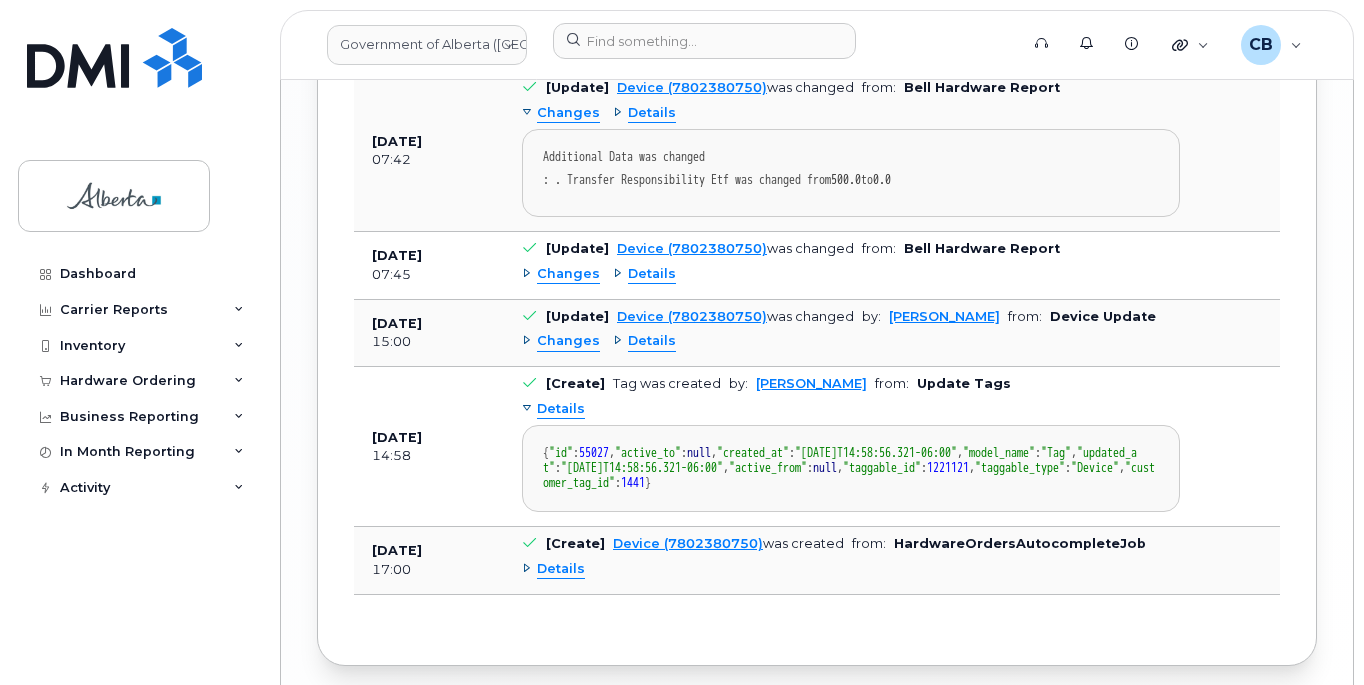 click on "Details" at bounding box center [553, 409] 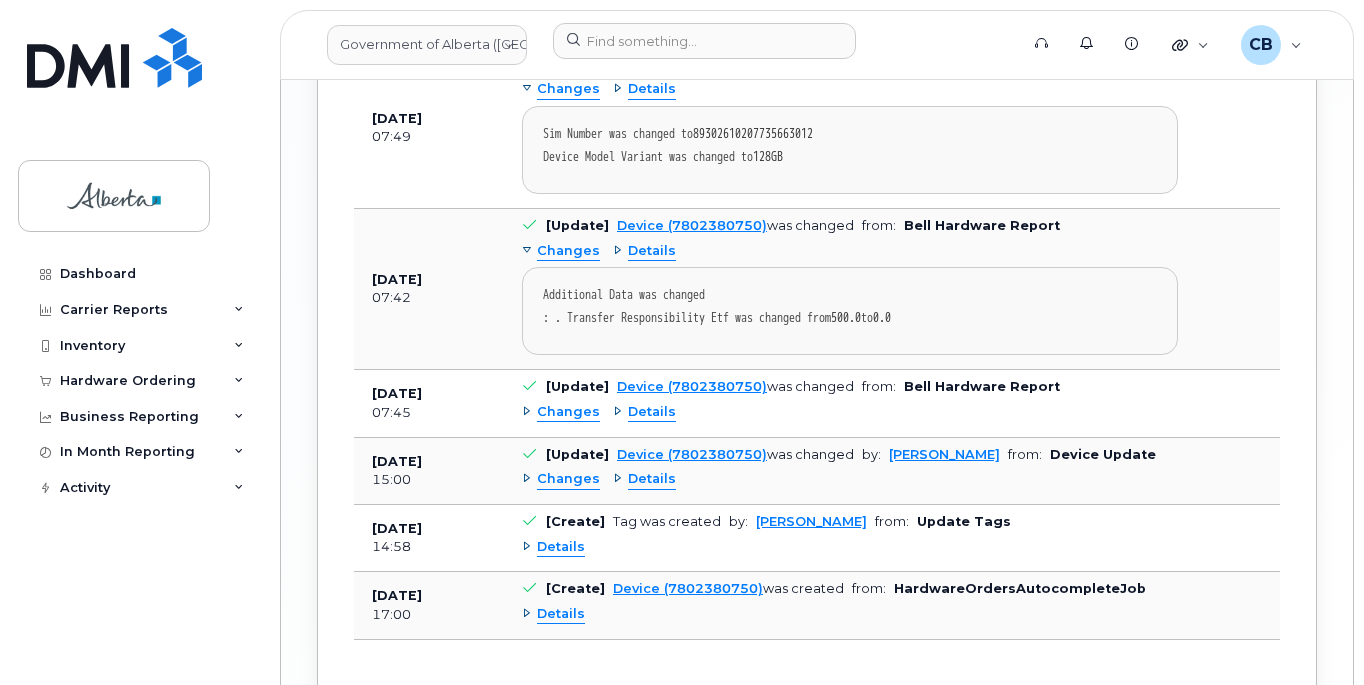 scroll, scrollTop: 2234, scrollLeft: 0, axis: vertical 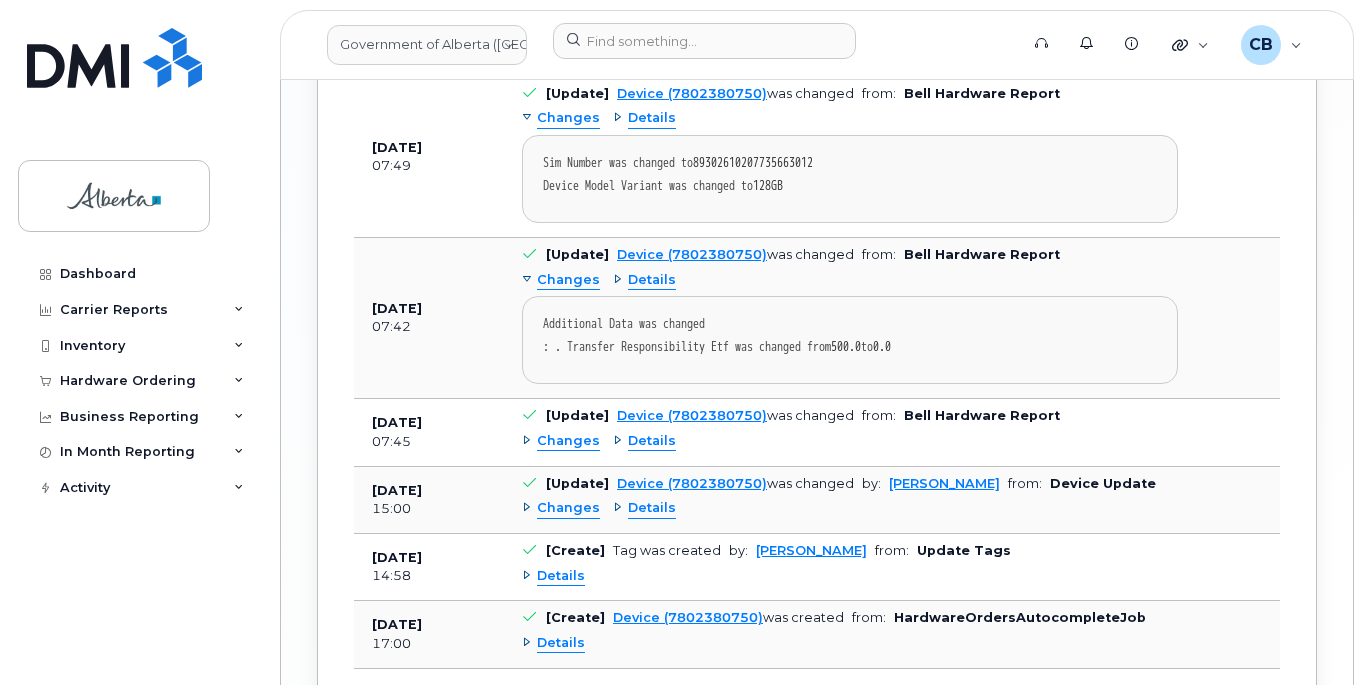 click on "Changes" at bounding box center (568, 508) 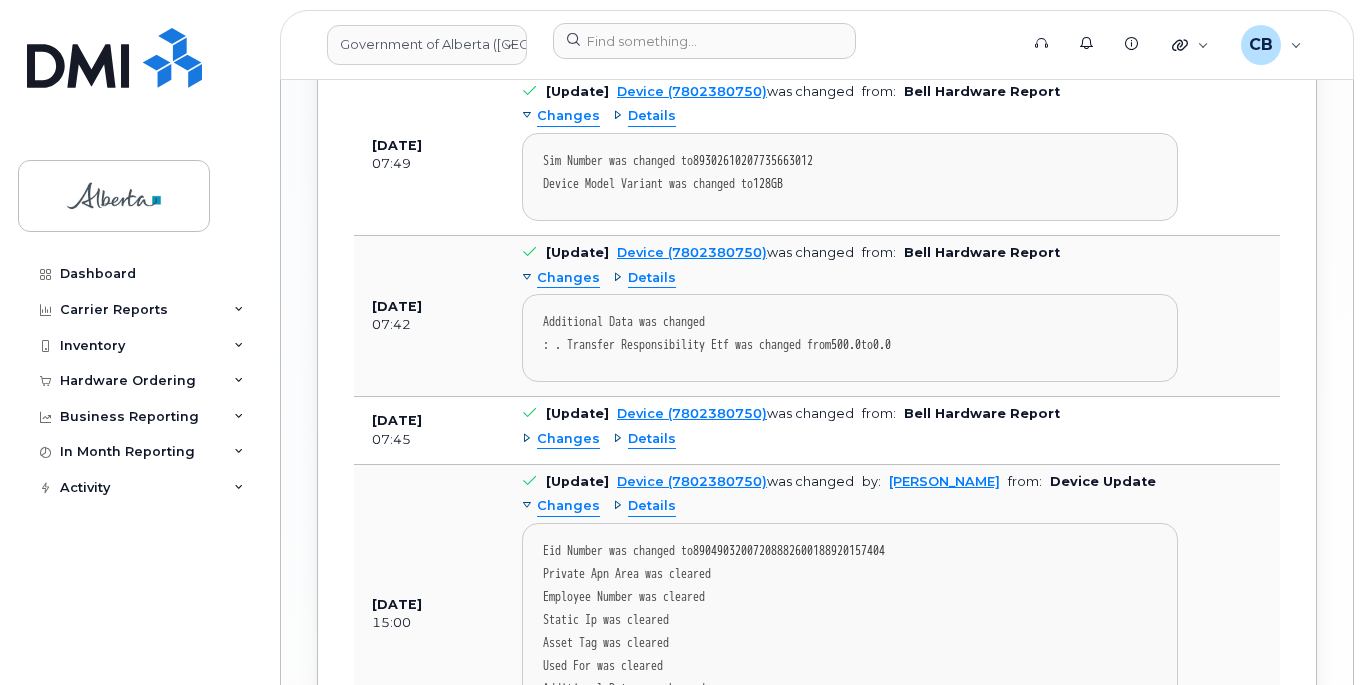 scroll, scrollTop: 2234, scrollLeft: 0, axis: vertical 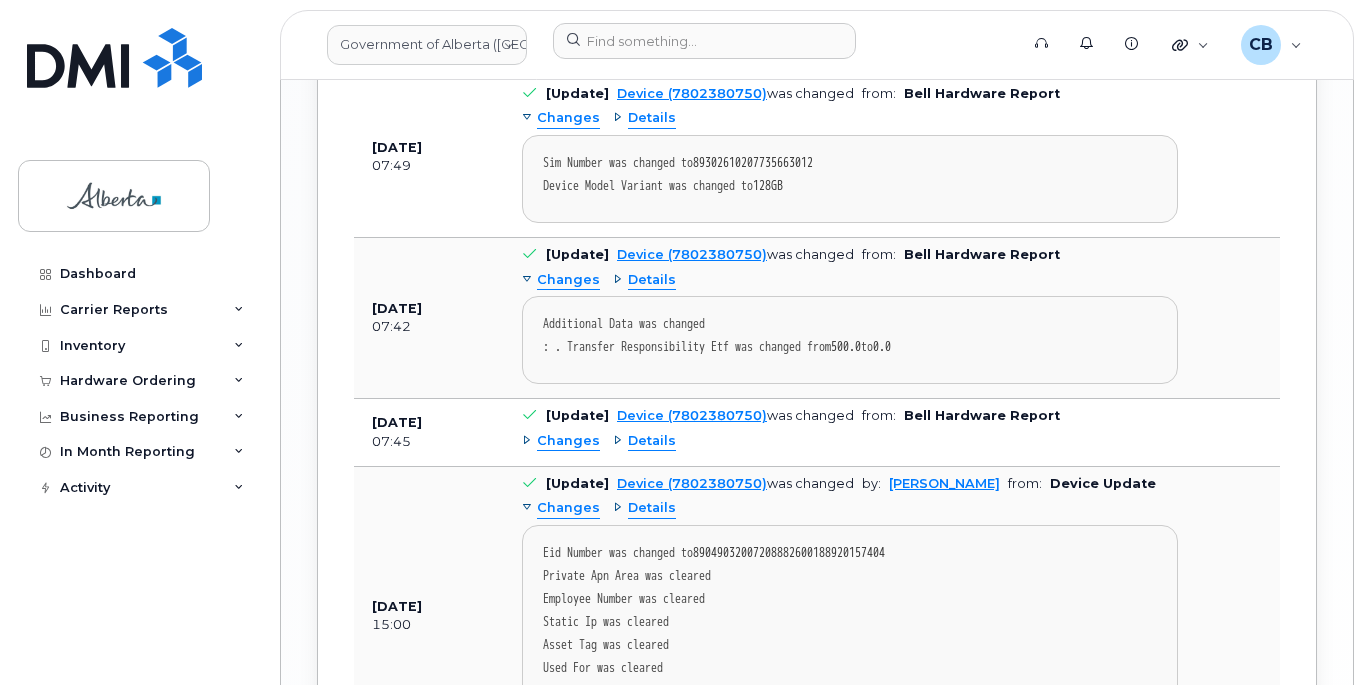 click on "Details" at bounding box center [644, 508] 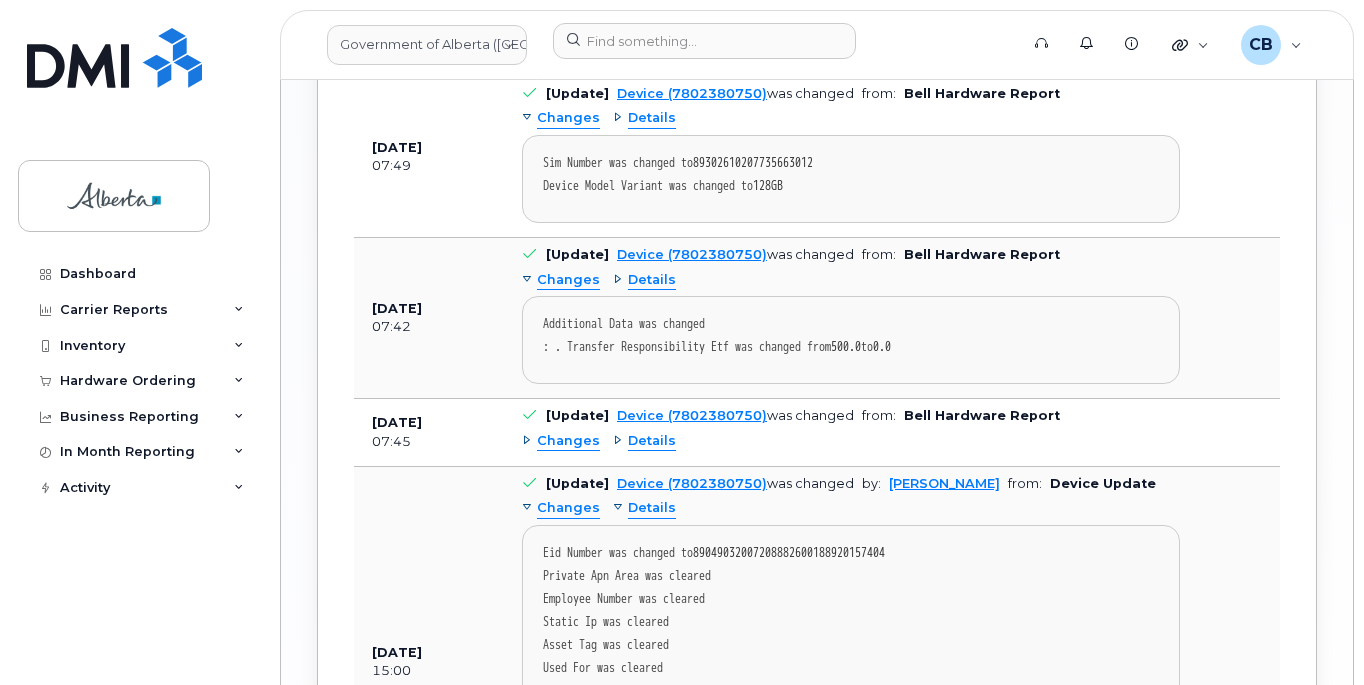click on "Changes" at bounding box center (561, 508) 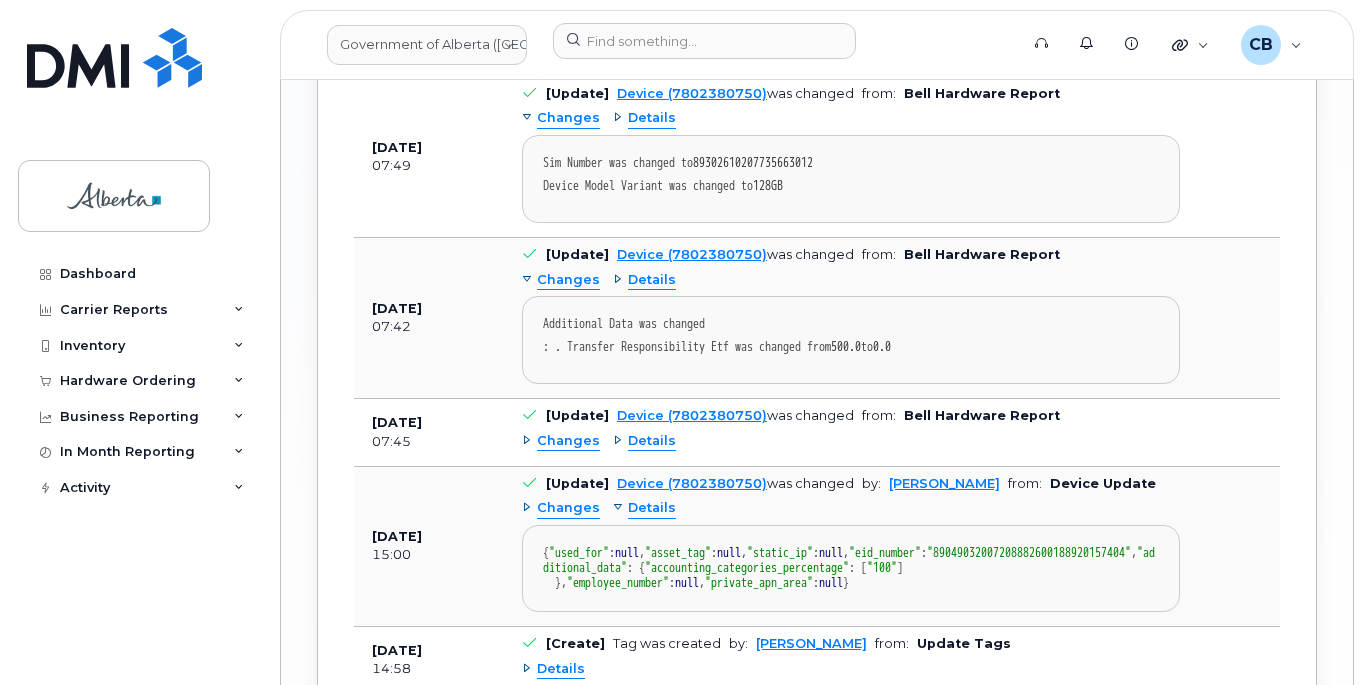 click on "Details" at bounding box center [644, 508] 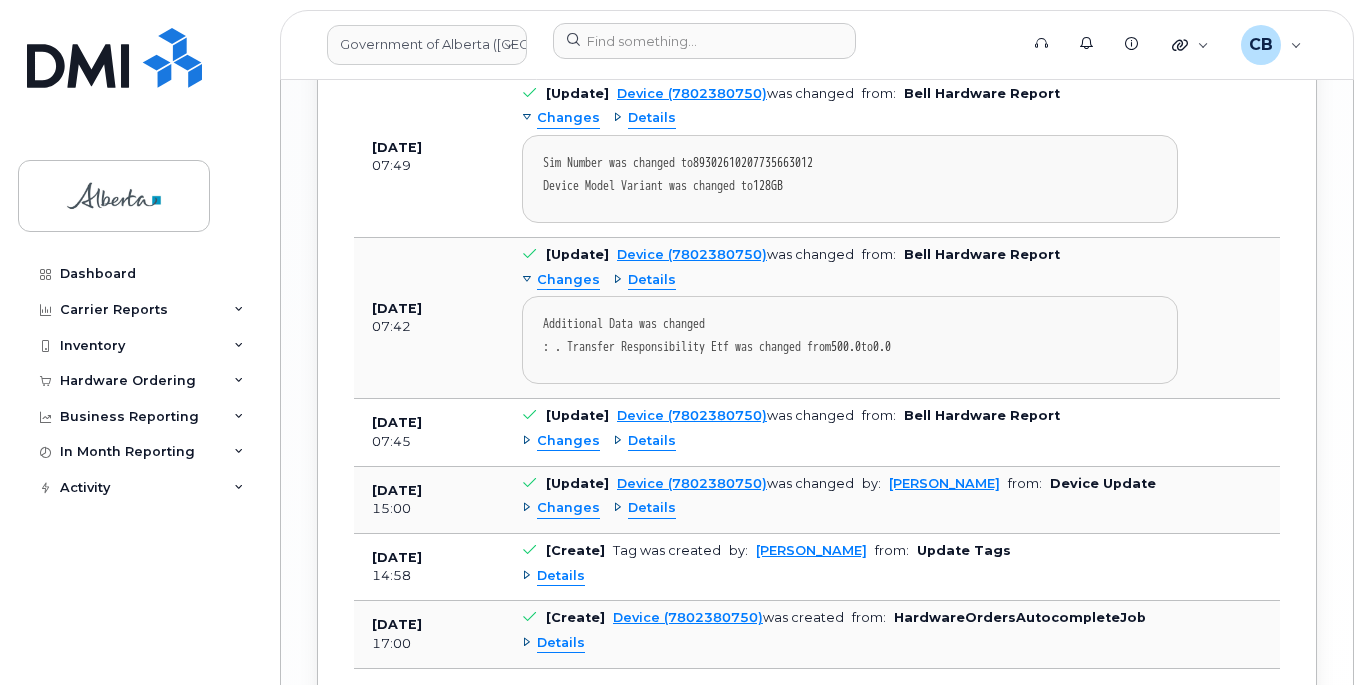 click on "Details" at bounding box center (644, 508) 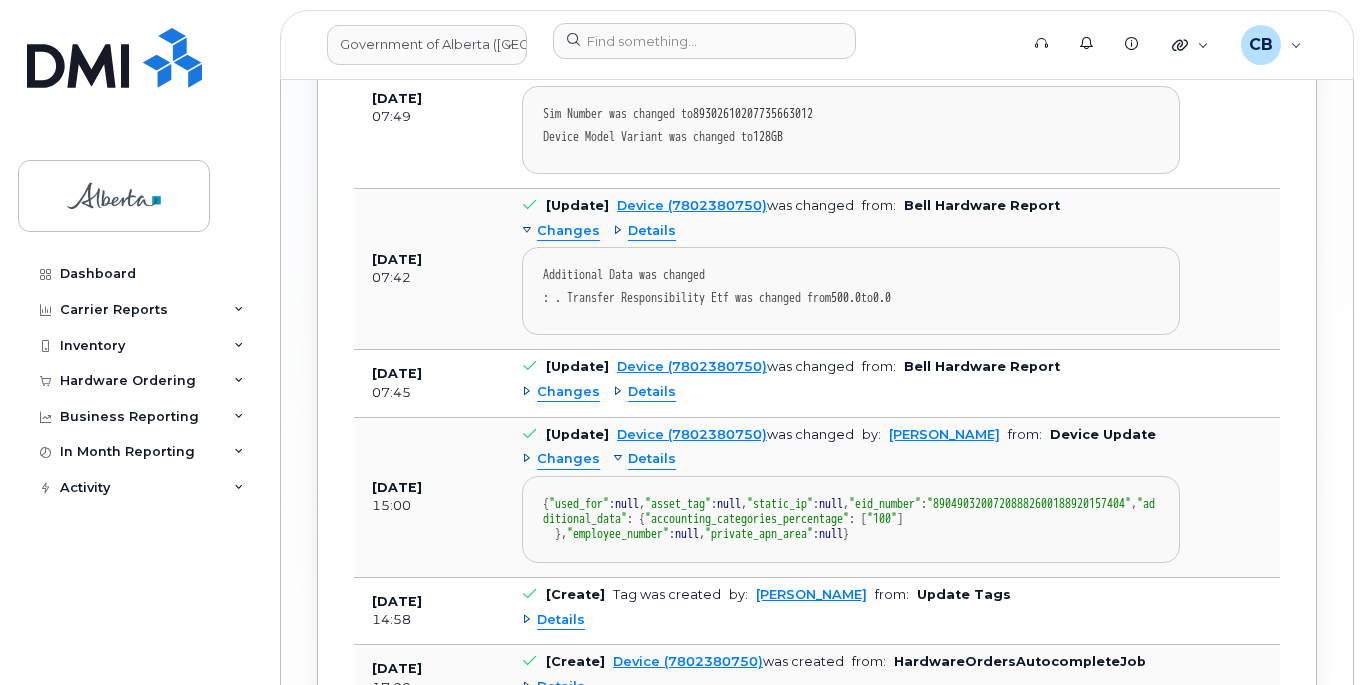 scroll, scrollTop: 2234, scrollLeft: 0, axis: vertical 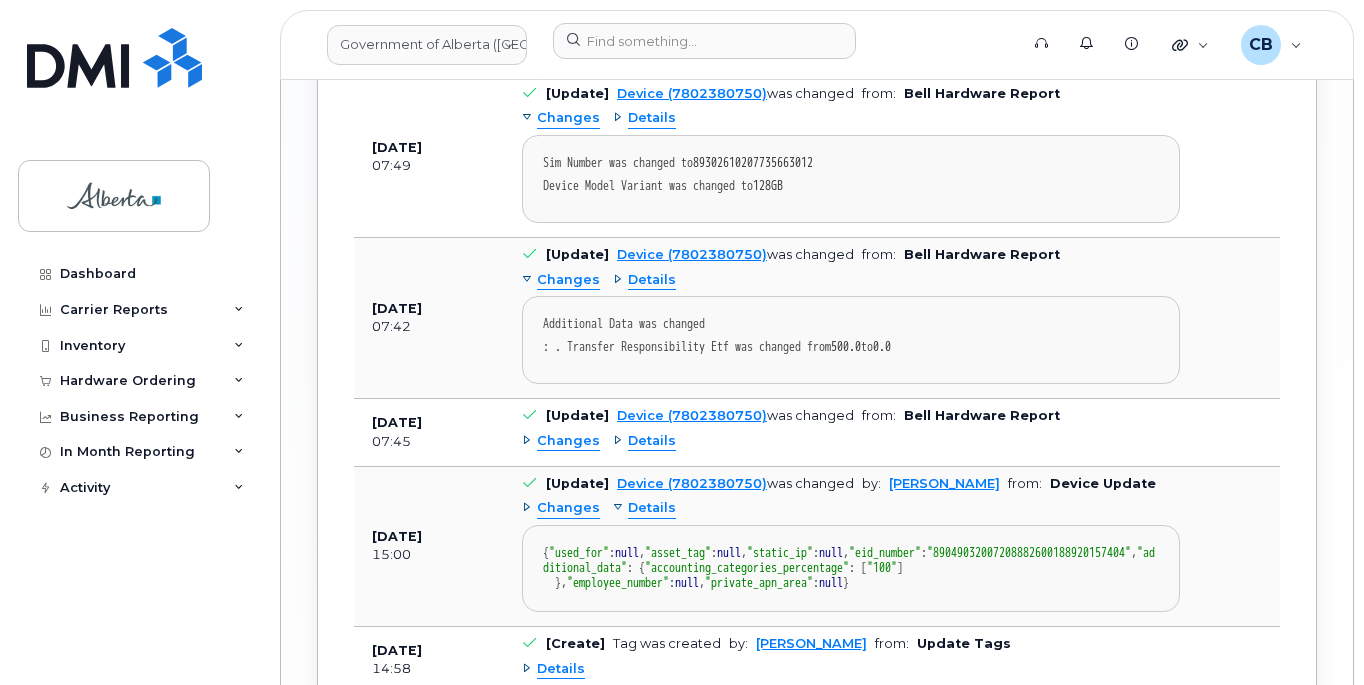 click on "Details" at bounding box center [644, 508] 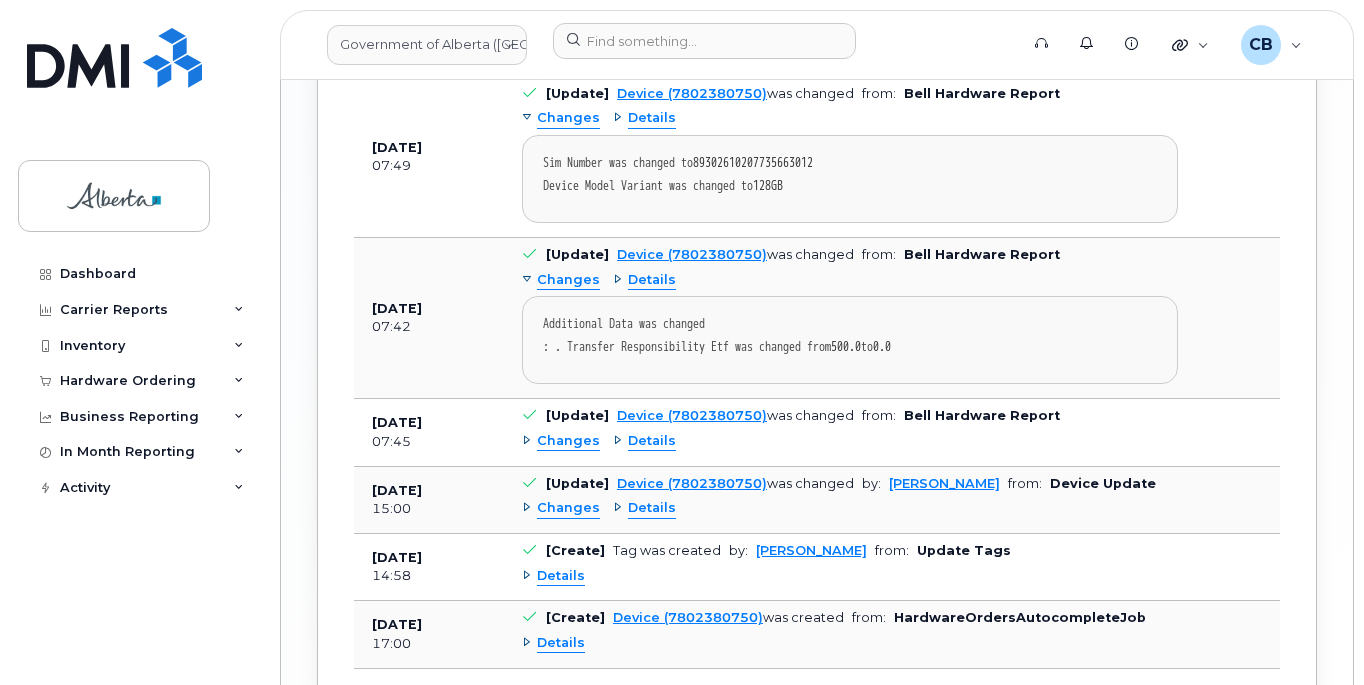 click on "[Update] Device (7802380750)  was changed from: Bell Hardware Report Changes Details" at bounding box center (850, 432) 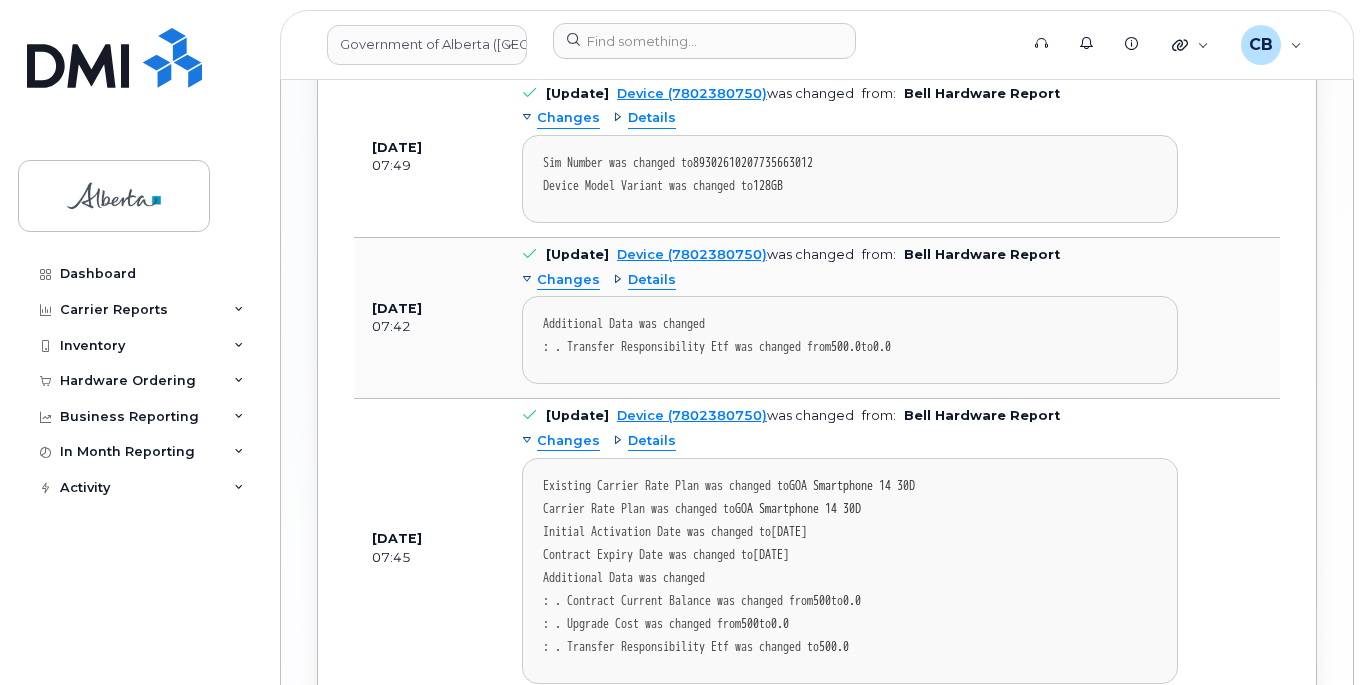 click on "Changes" at bounding box center [561, 441] 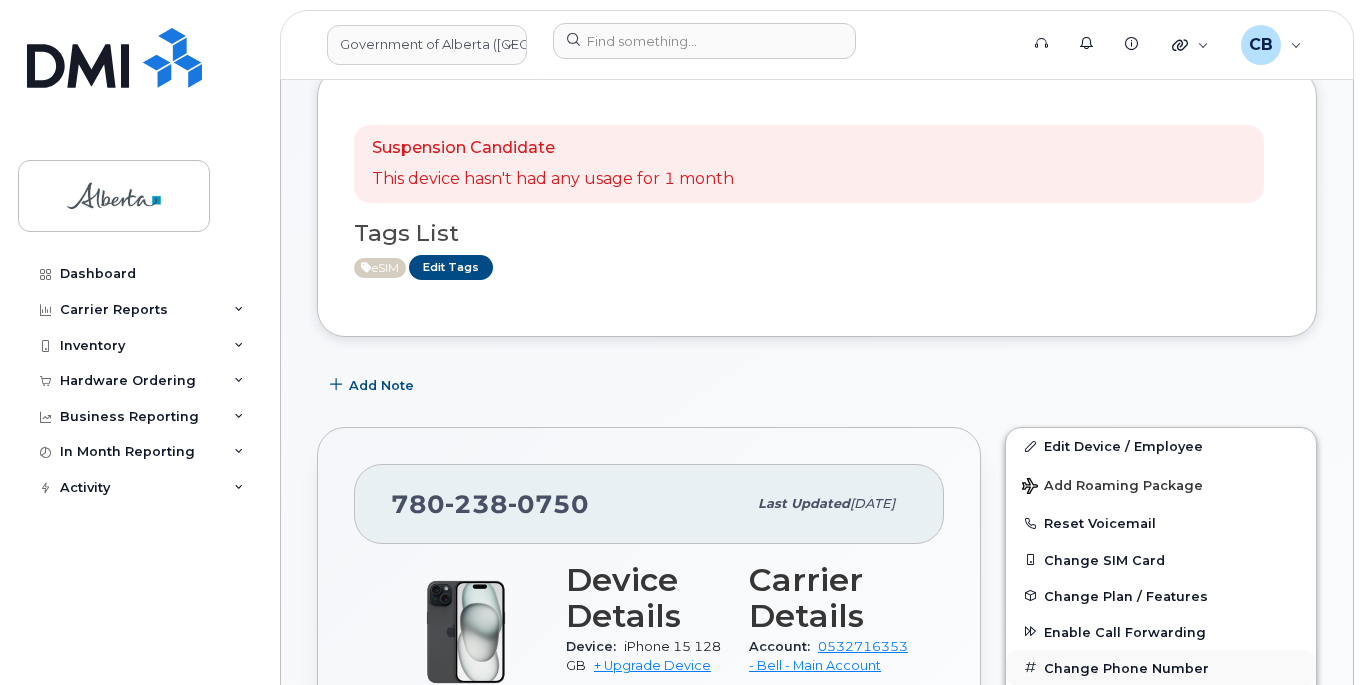 scroll, scrollTop: 234, scrollLeft: 0, axis: vertical 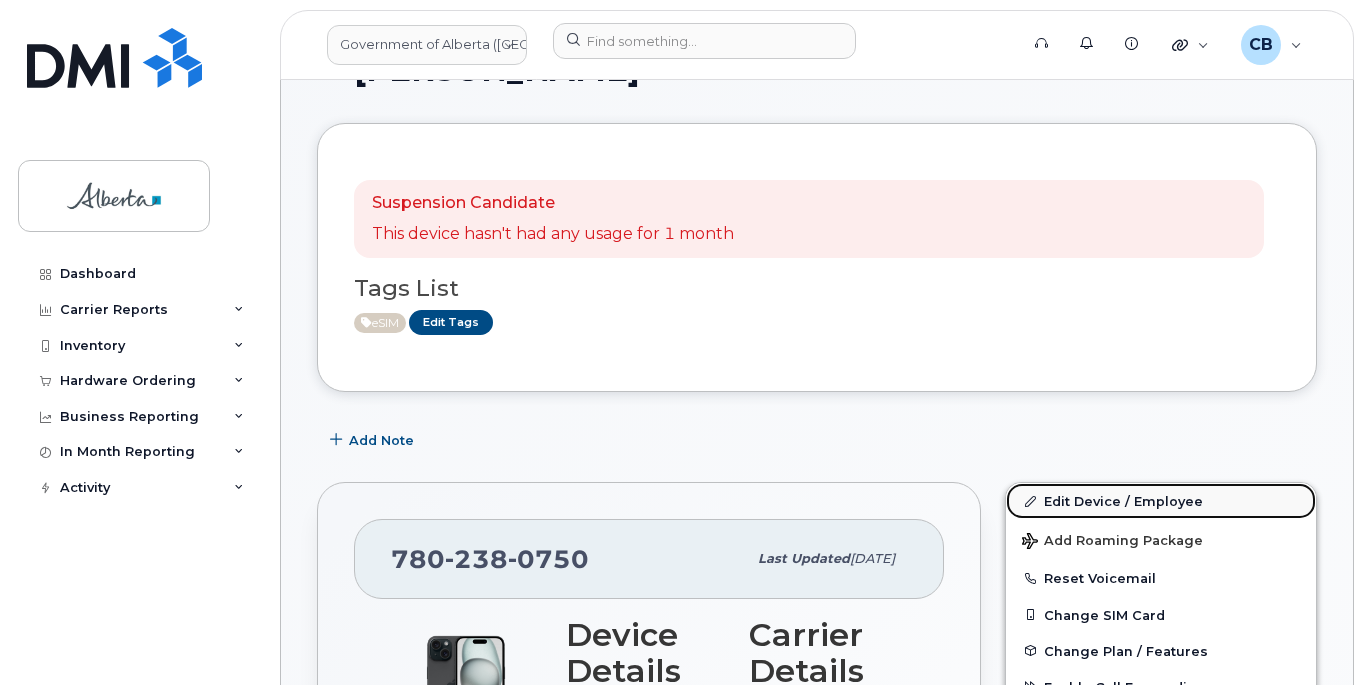 click on "Edit Device / Employee" at bounding box center (1161, 501) 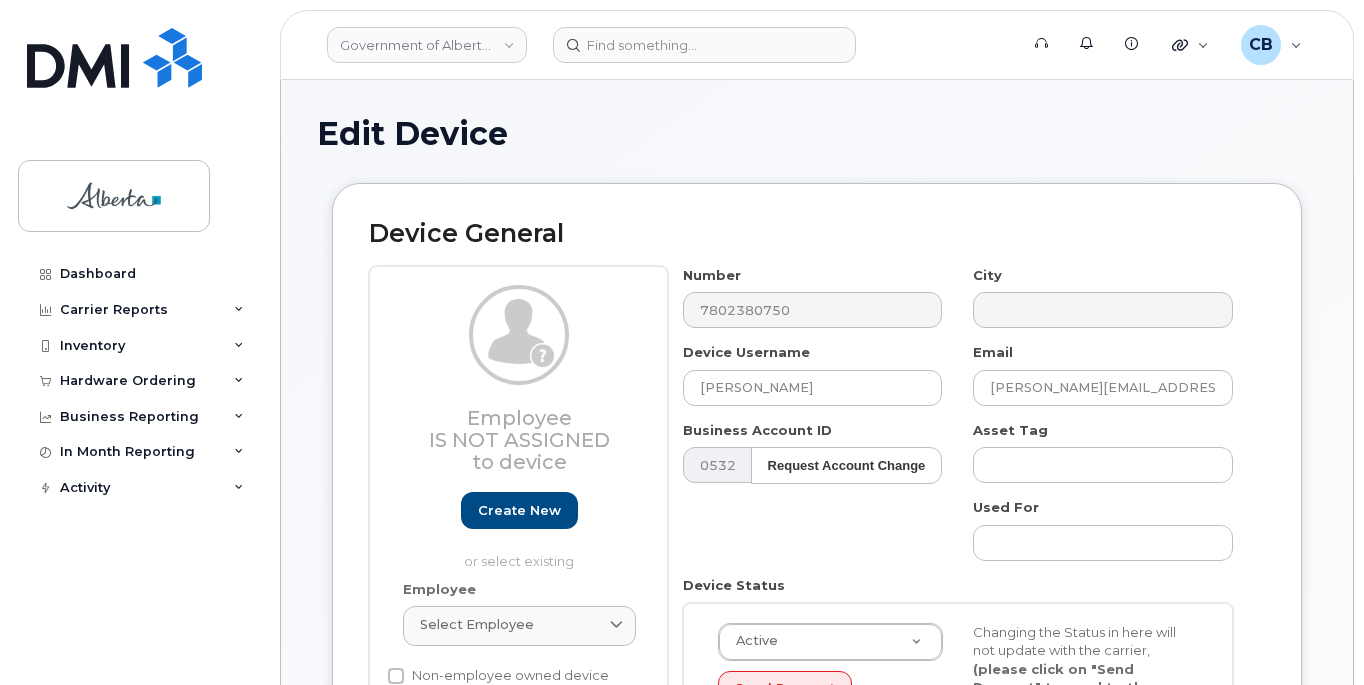 select on "4749733" 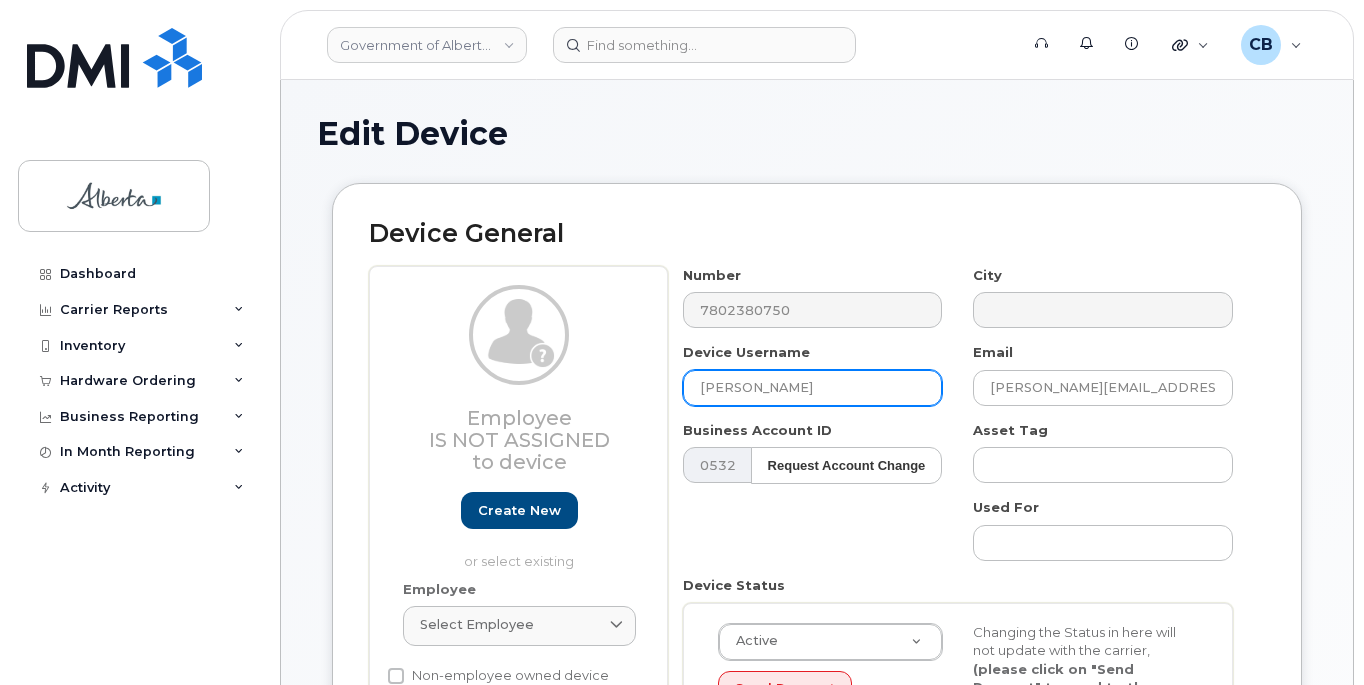 drag, startPoint x: 823, startPoint y: 387, endPoint x: 683, endPoint y: 390, distance: 140.03214 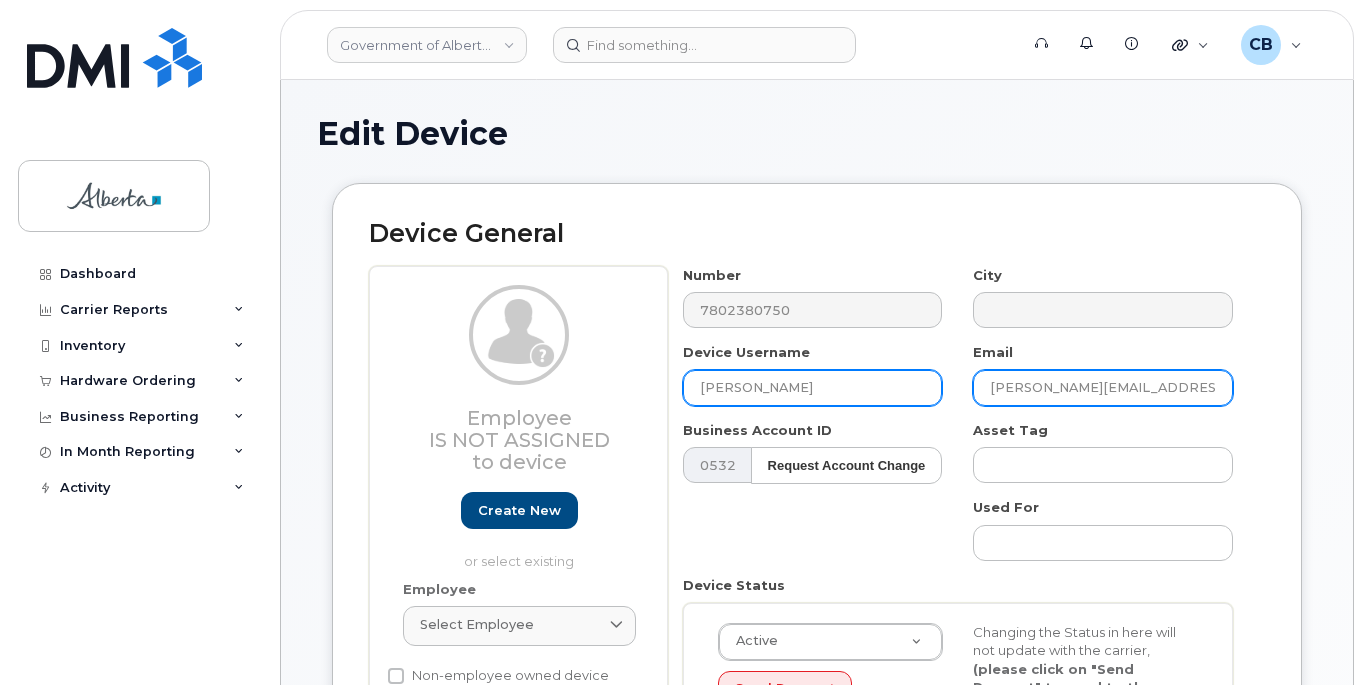 type on "Camille Nelson" 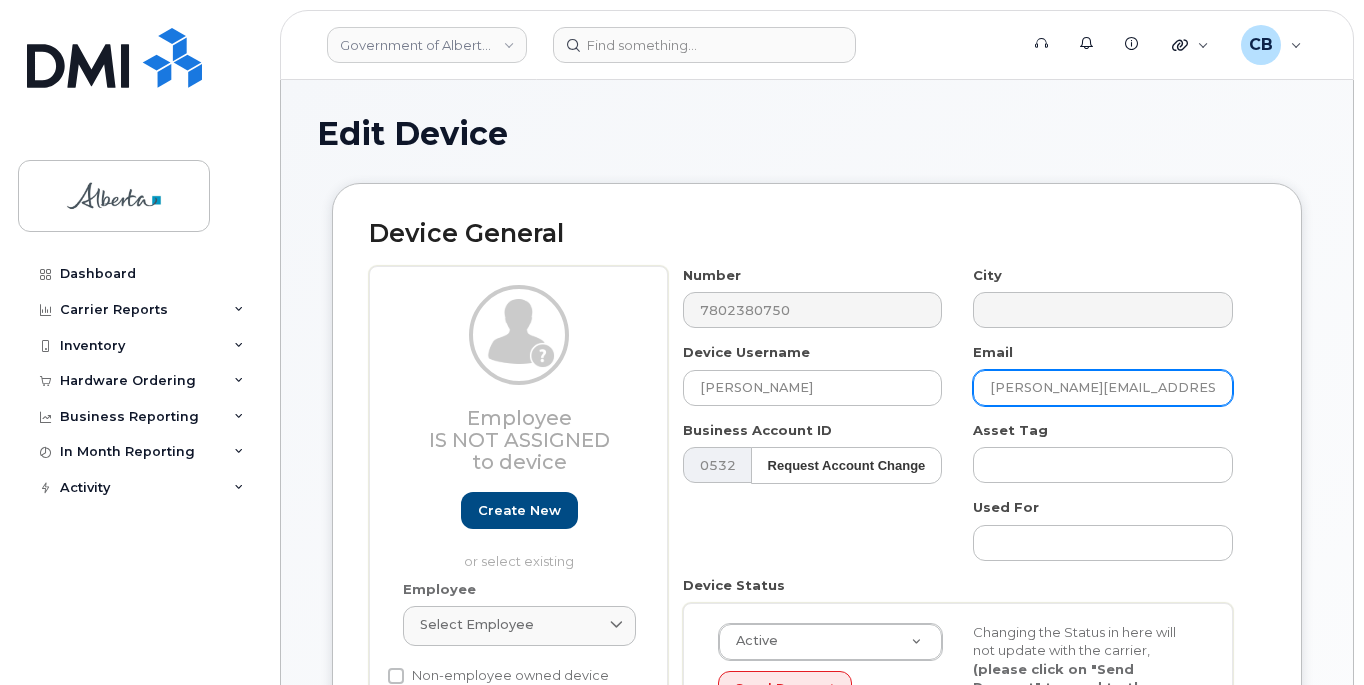 drag, startPoint x: 1108, startPoint y: 387, endPoint x: 975, endPoint y: 391, distance: 133.06013 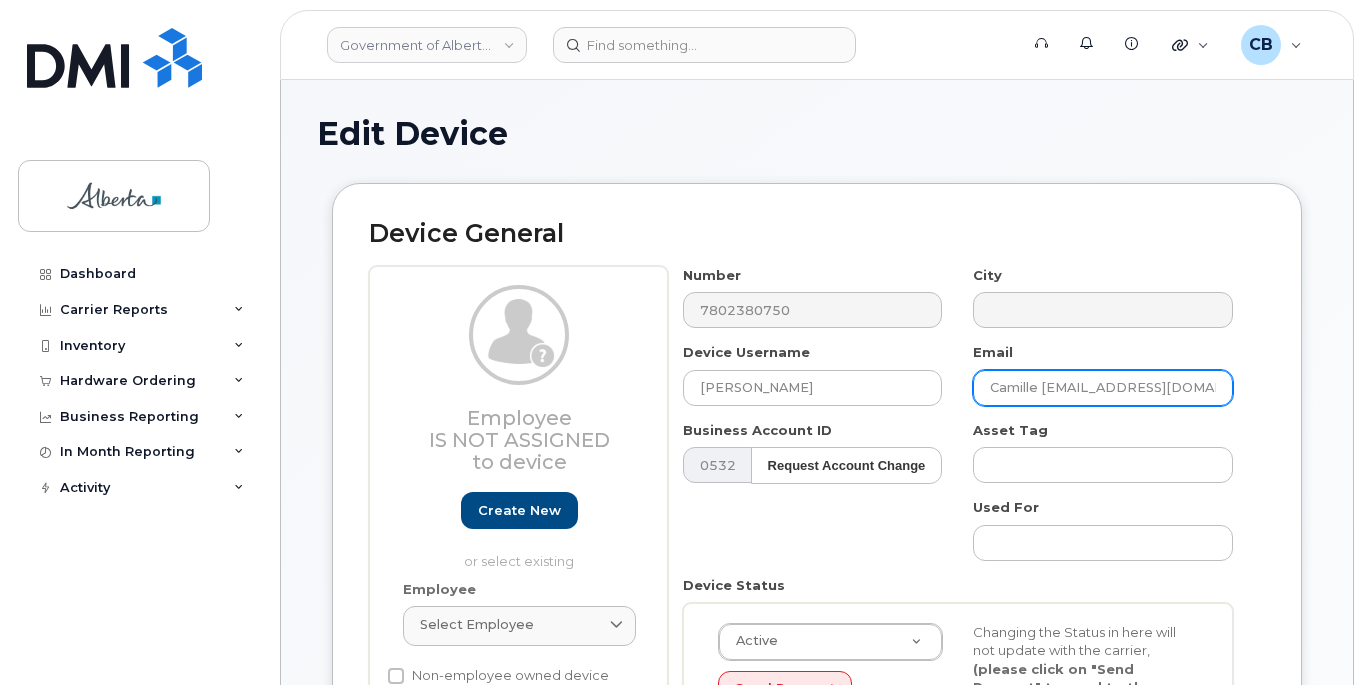 click on "Camille Nelson@gov.ab.ca" at bounding box center (1103, 388) 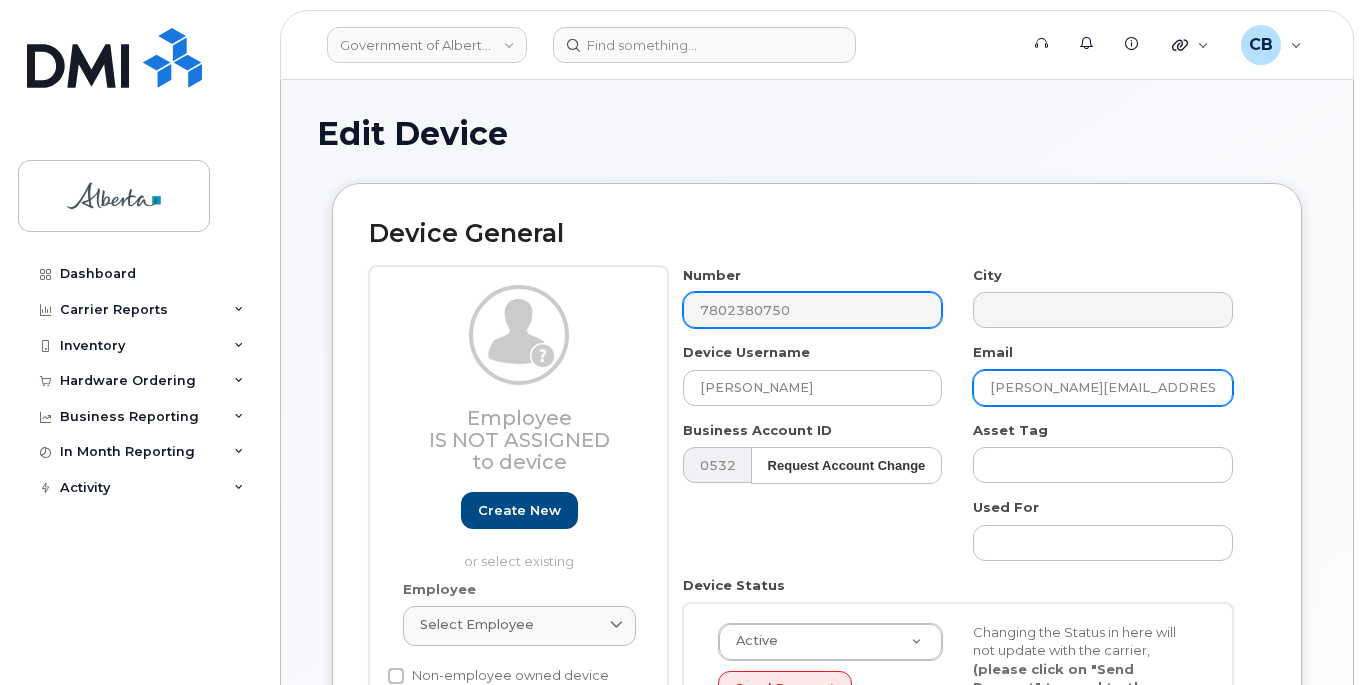 type on "[PERSON_NAME][EMAIL_ADDRESS][PERSON_NAME][DOMAIN_NAME]" 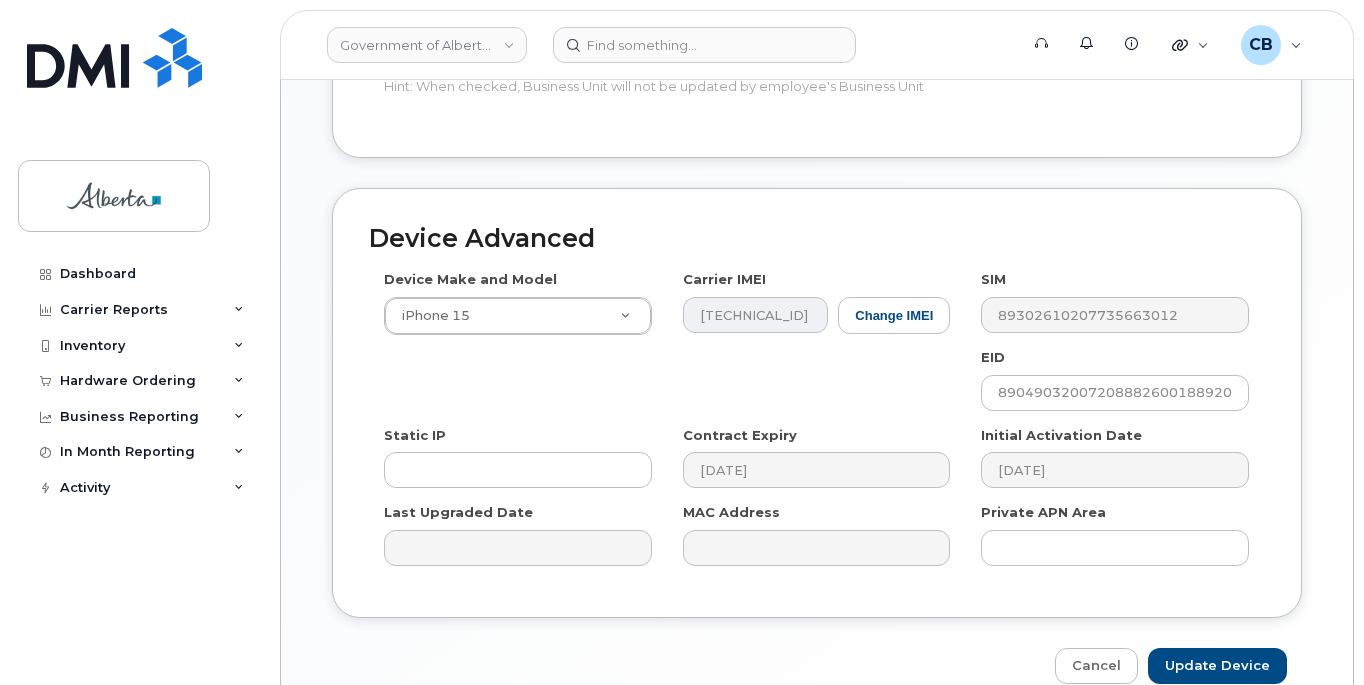 scroll, scrollTop: 1147, scrollLeft: 0, axis: vertical 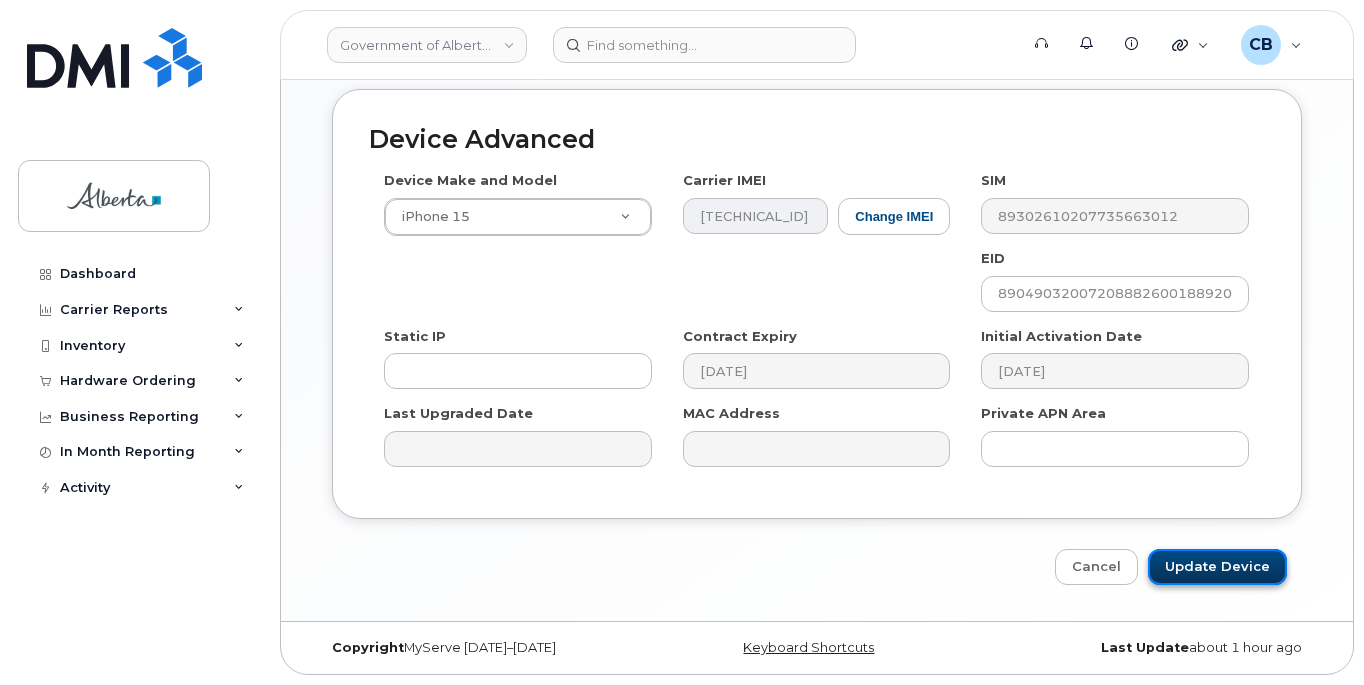 click on "Update Device" at bounding box center [1217, 567] 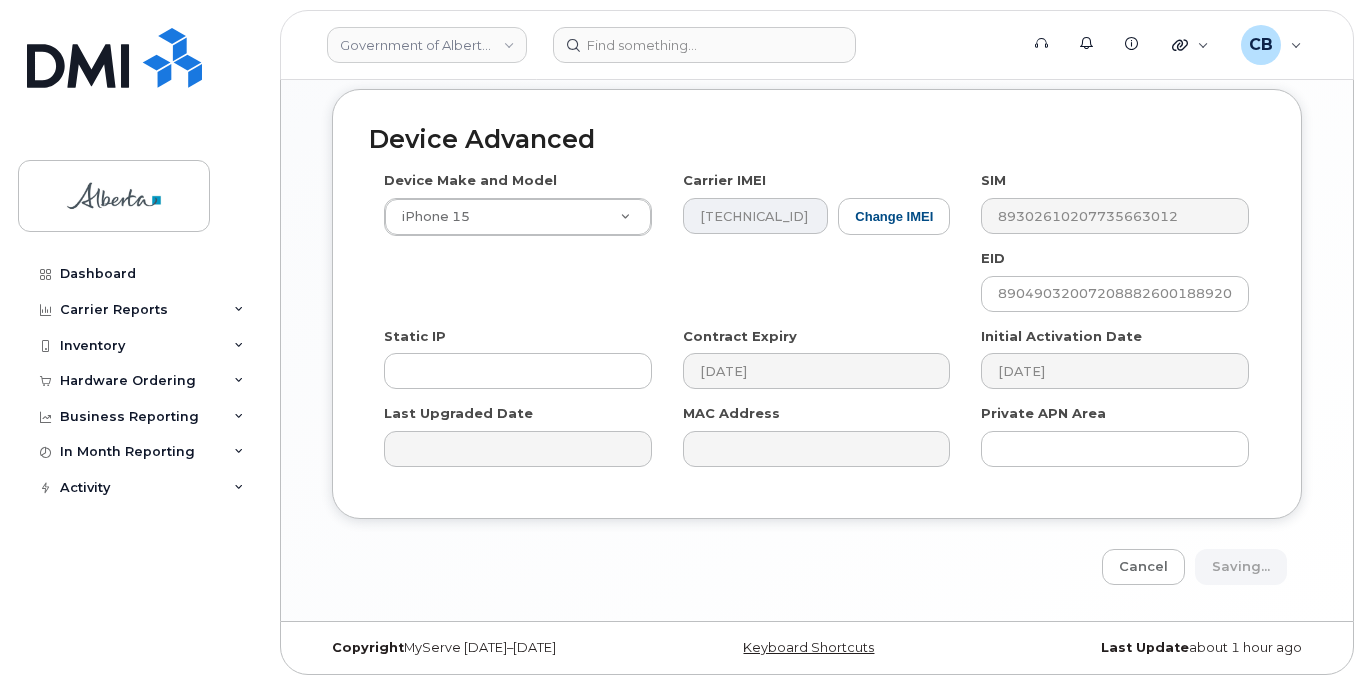 type on "Saving..." 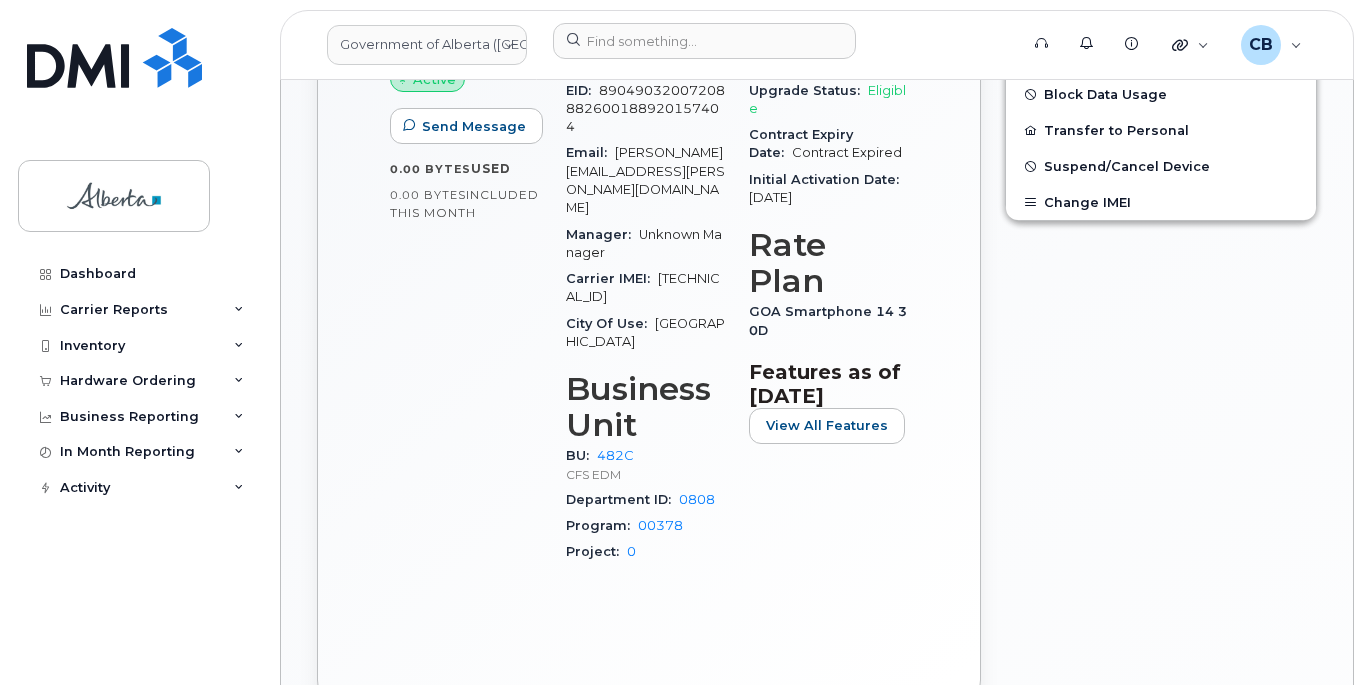 scroll, scrollTop: 800, scrollLeft: 0, axis: vertical 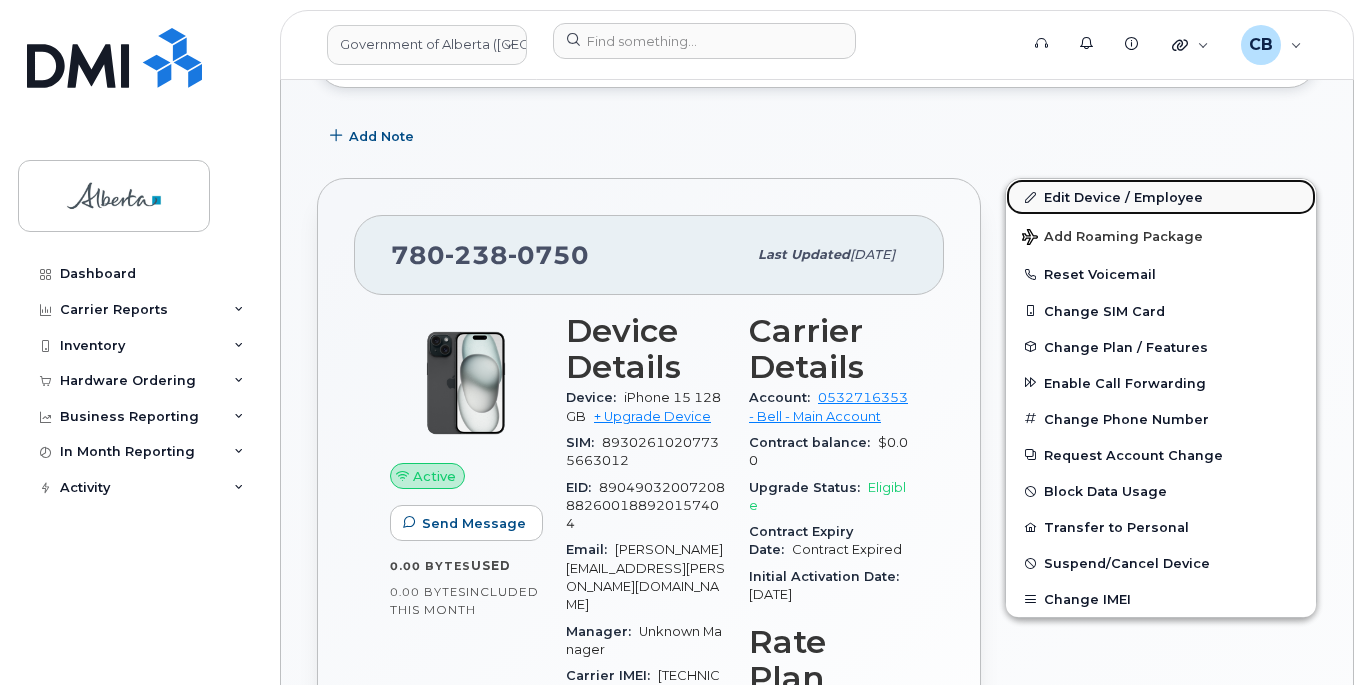click on "Edit Device / Employee" at bounding box center (1161, 197) 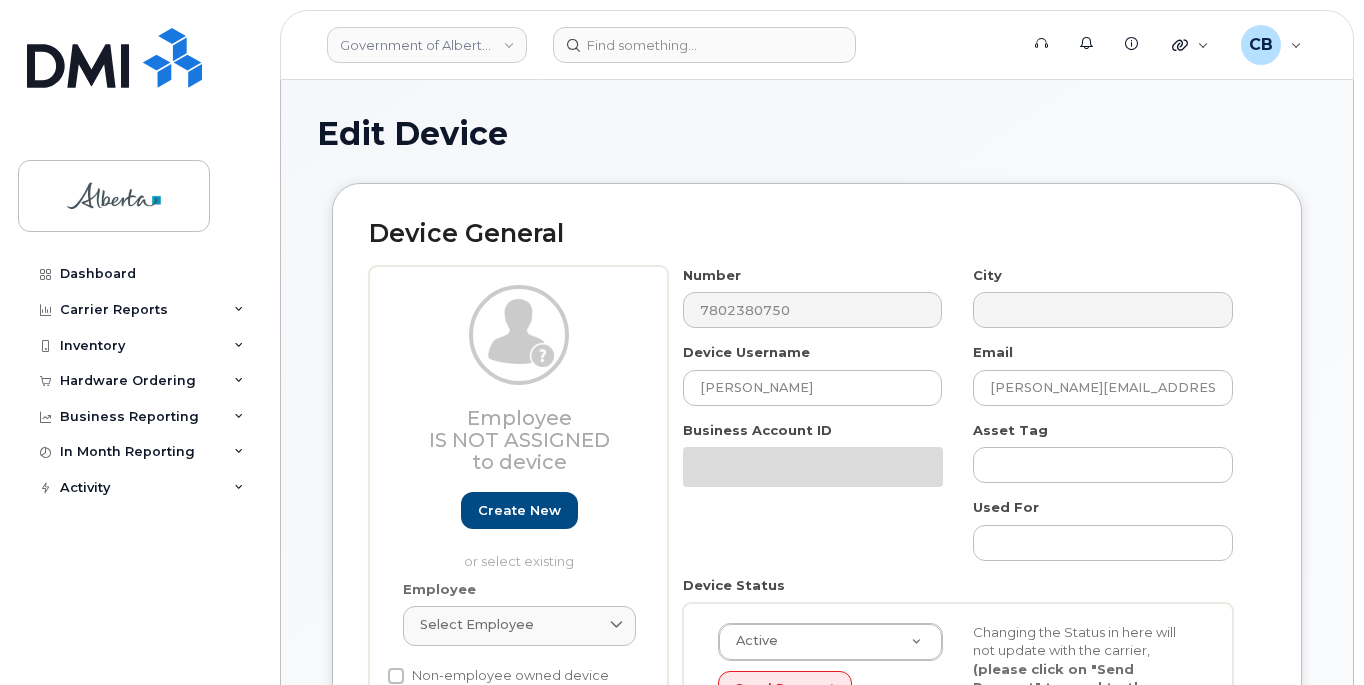 select on "4749733" 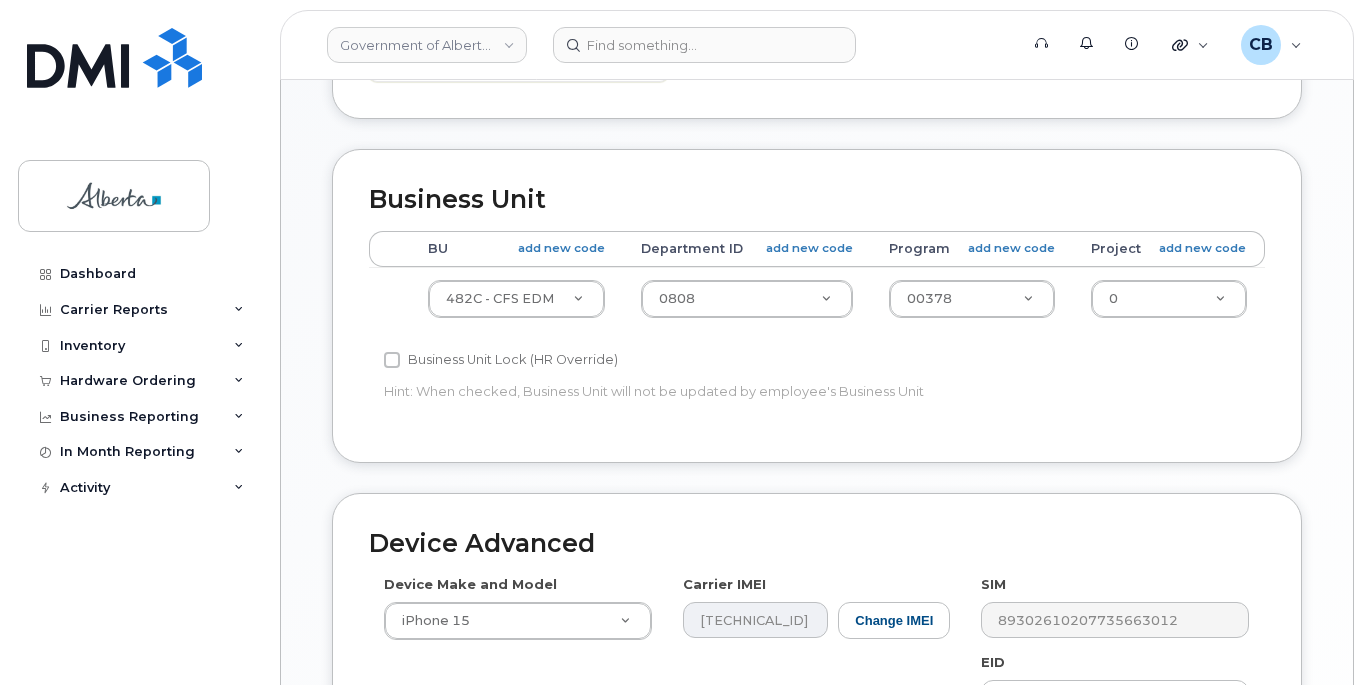 scroll, scrollTop: 716, scrollLeft: 0, axis: vertical 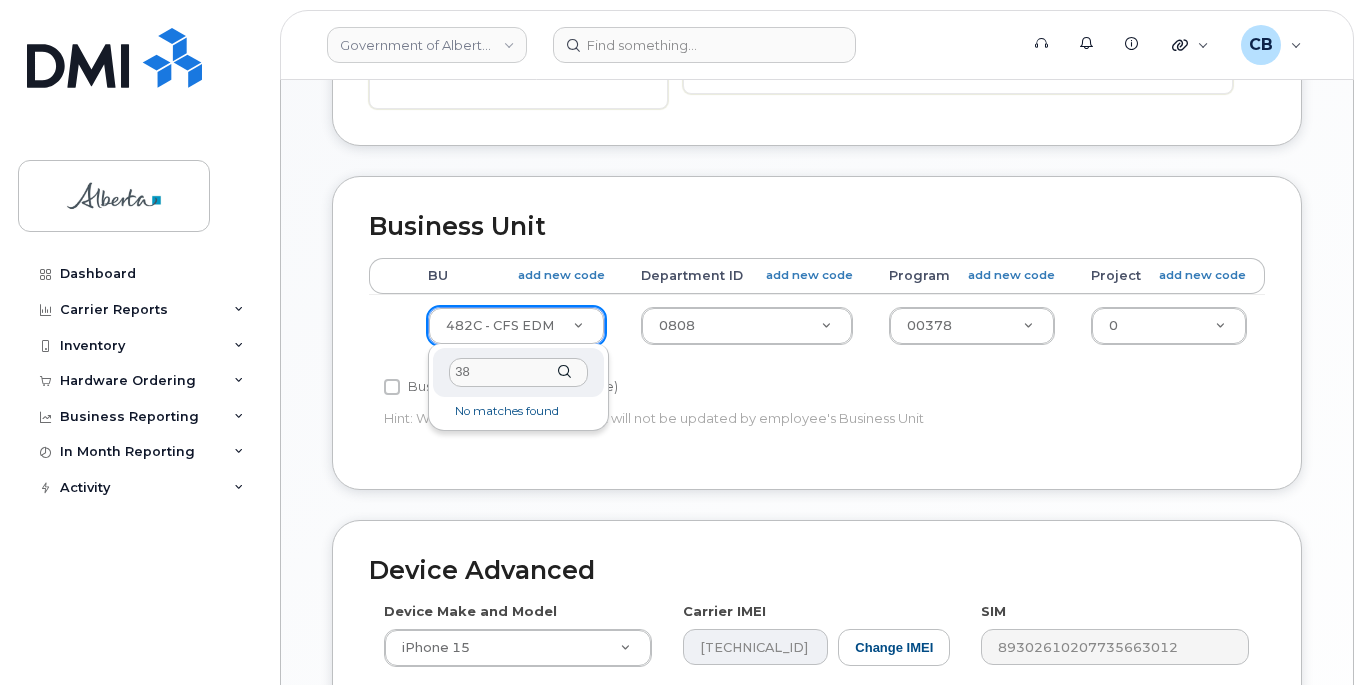 type on "3" 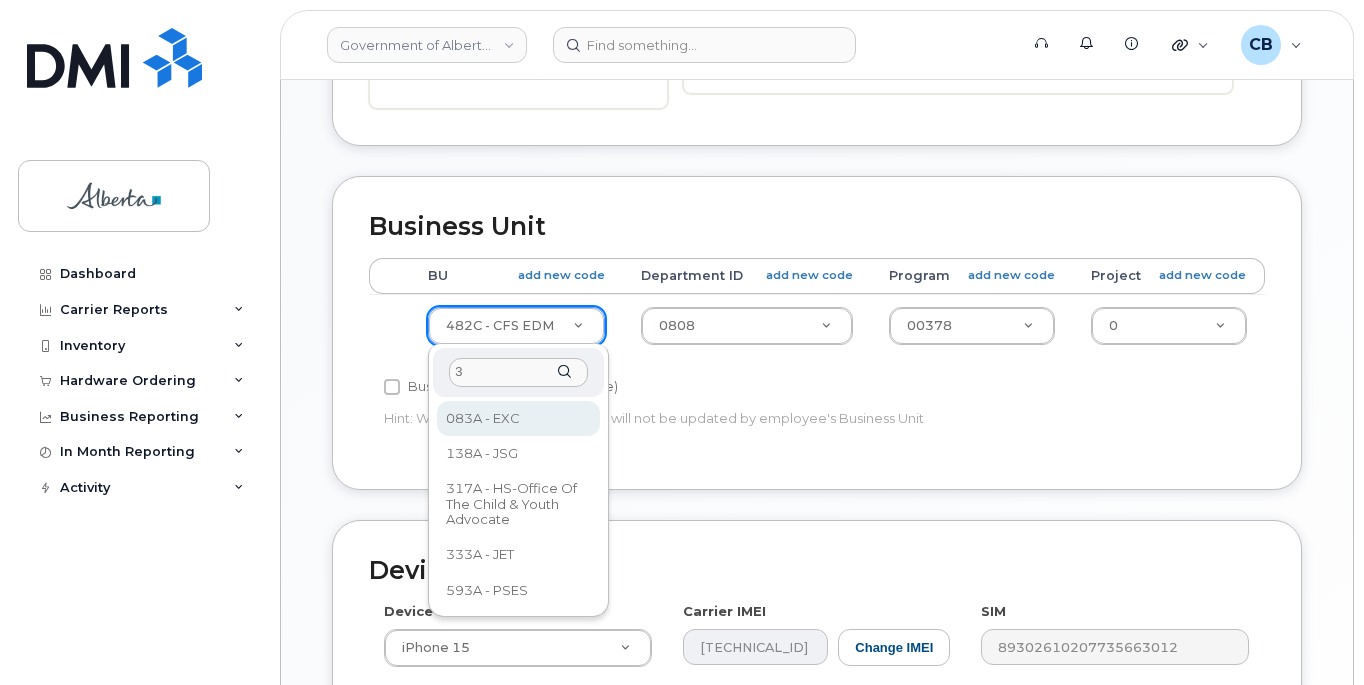 type 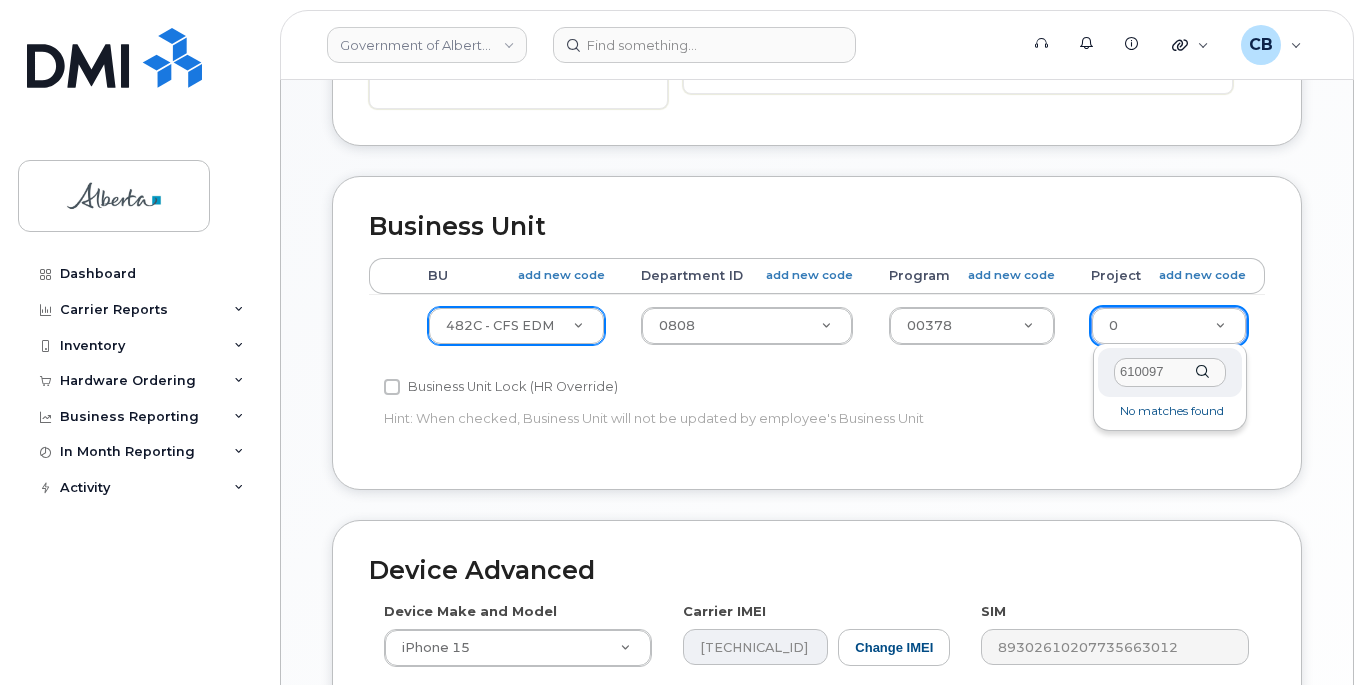 type on "610097" 